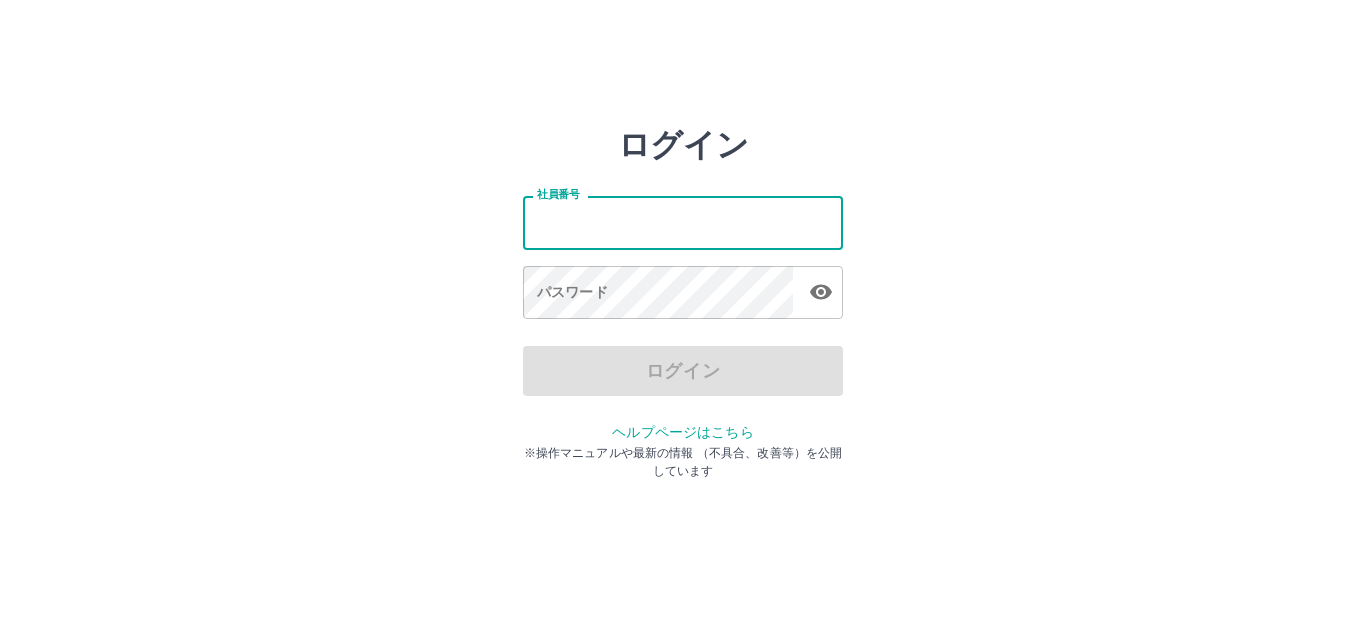 scroll, scrollTop: 0, scrollLeft: 0, axis: both 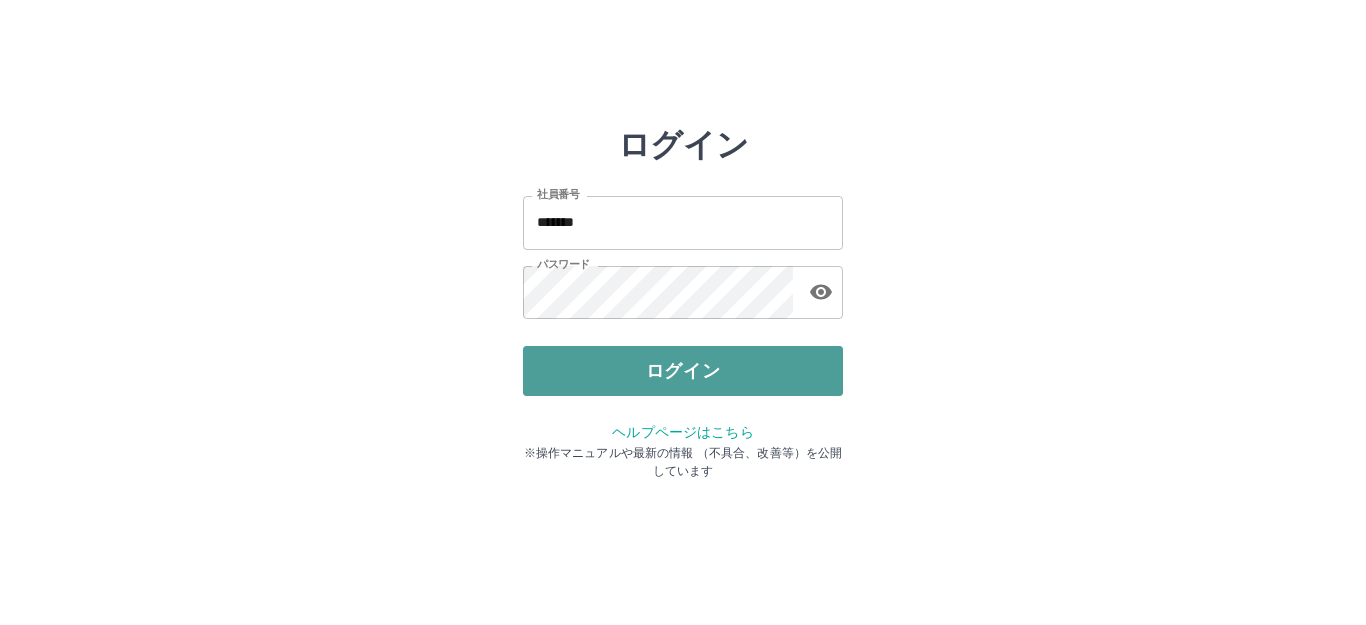 click on "ログイン" at bounding box center (683, 371) 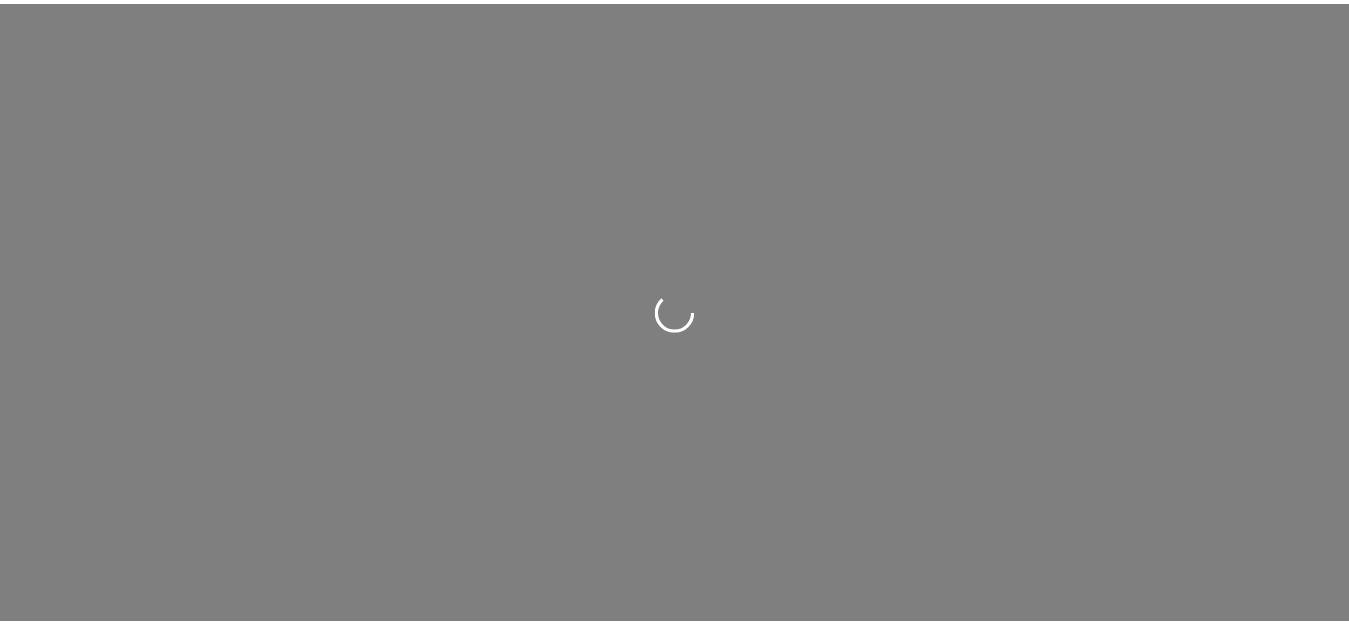scroll, scrollTop: 0, scrollLeft: 0, axis: both 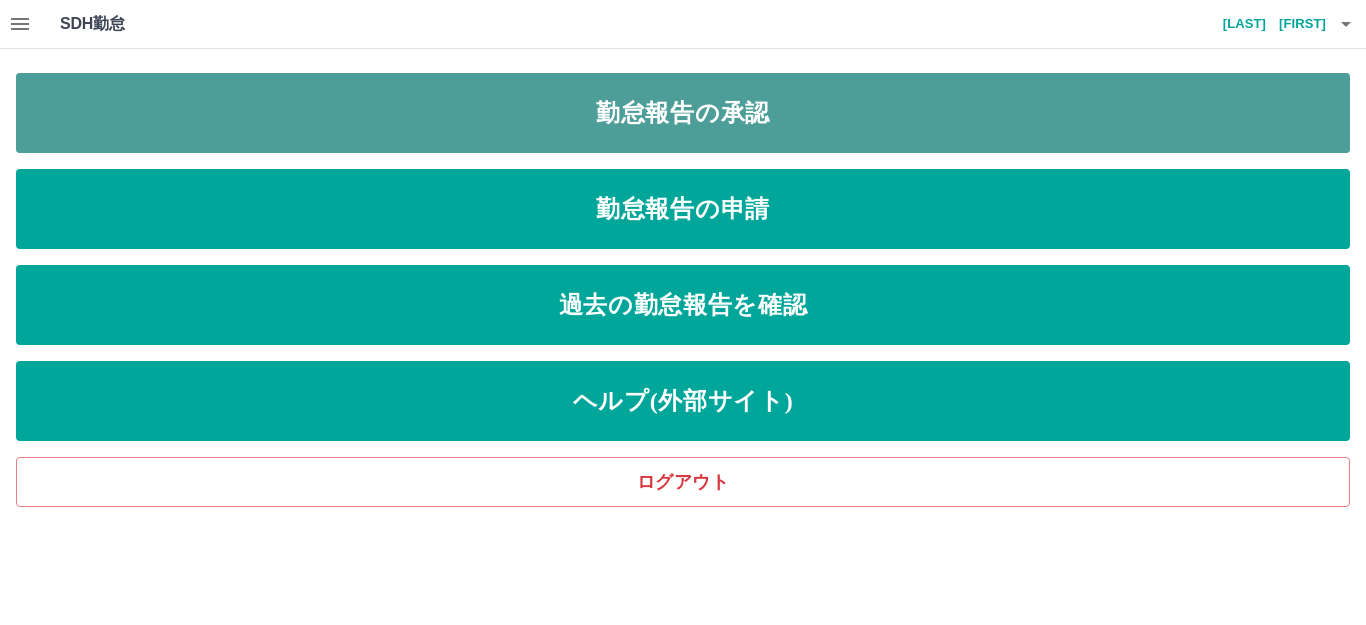 click on "勤怠報告の承認" at bounding box center [683, 113] 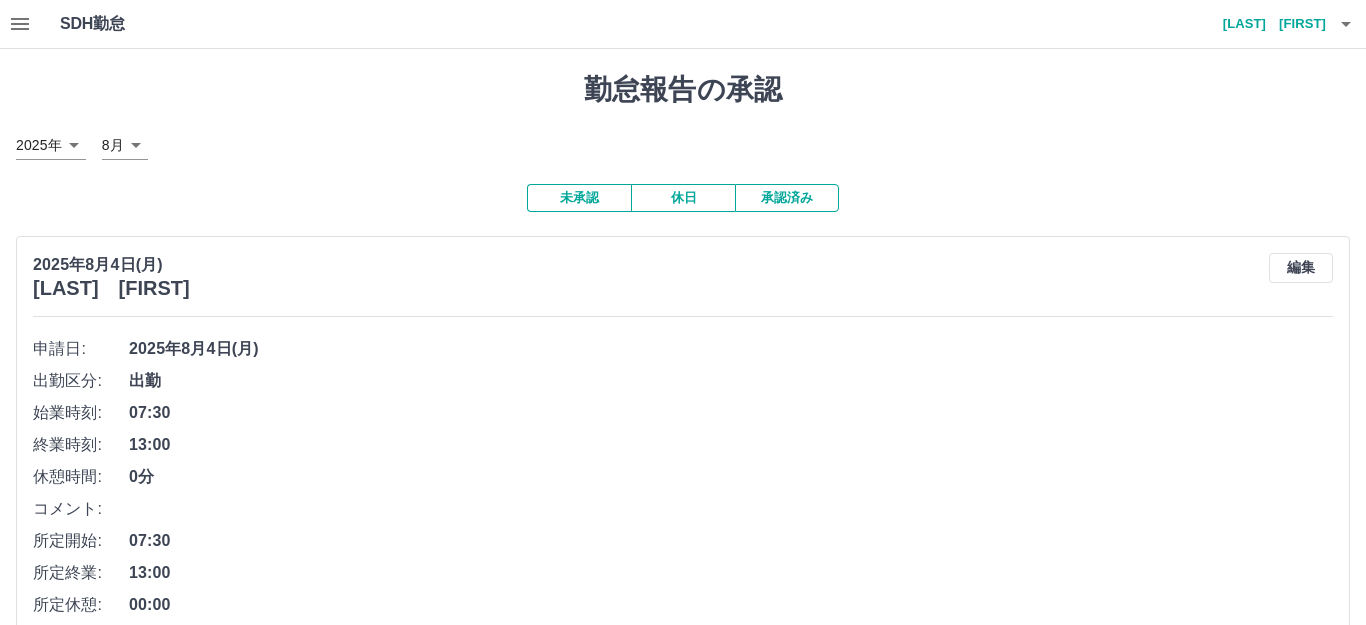 click on "SDH勤怠 [LAST]　[FIRST] 勤怠報告の承認 2025年 **** 8月 * 未承認 休日 承認済み 2025年8月4日(月) [LAST]　[FIRST] 編集 申請日: 2025年8月4日(月) 出勤区分: 出勤 始業時刻: 07:30 終業時刻: 13:00 休憩時間: 0分 コメント: 所定開始: 07:30 所定終業: 13:00 所定休憩: 00:00 所定内: 5時間30分 所定外: 0分 承認する 2025年8月4日(月) [LAST]　[FIRST] 編集 申請日: 2025年8月4日(月) 出勤区分: 出勤 始業時刻: 08:00 終業時刻: 13:00 休憩時間: 0分 コメント: 所定開始: 08:00 所定終業: 13:00 所定休憩: 00:00 所定内: 5時間0分 所定外: 0分 承認する 2025年8月3日(日) [LAST]　[FIRST] 編集 申請日: 2025年8月3日(日) 出勤区分: 法定休 承認する 2025年8月3日(日) [LAST]　[FIRST] 編集 申請日: 2025年8月3日(日) 出勤区分: 法定休 承認する 2025年8月3日(日) [LAST]　[FIRST] 編集 申請日: 2025年8月3日(日) 出勤区分: 法定休 承認する 2025年8月3日(日) 編集" at bounding box center (683, 5765) 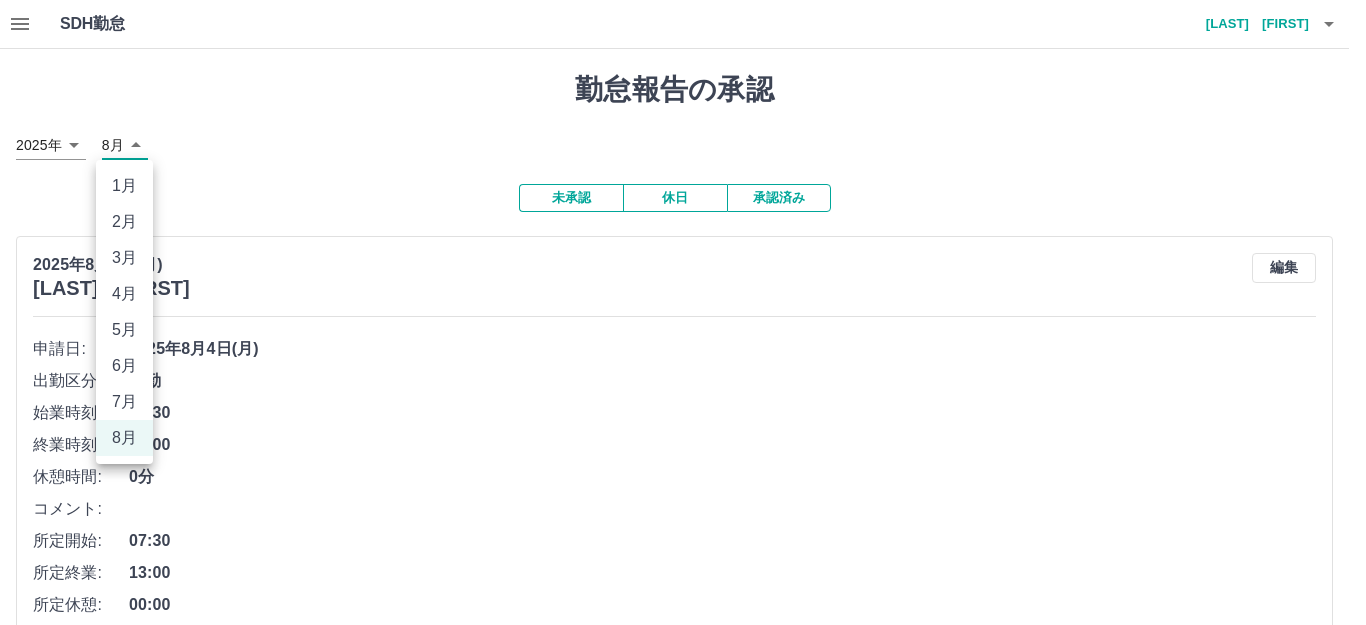 click on "7月" at bounding box center (124, 402) 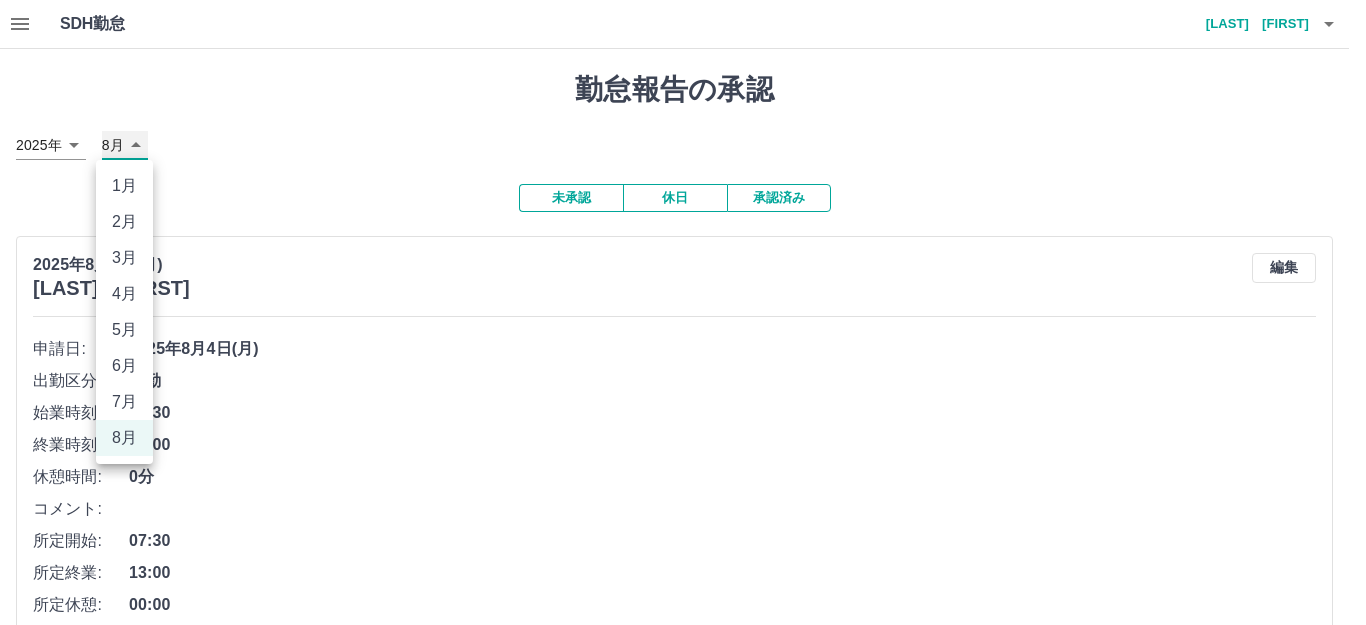 type on "*" 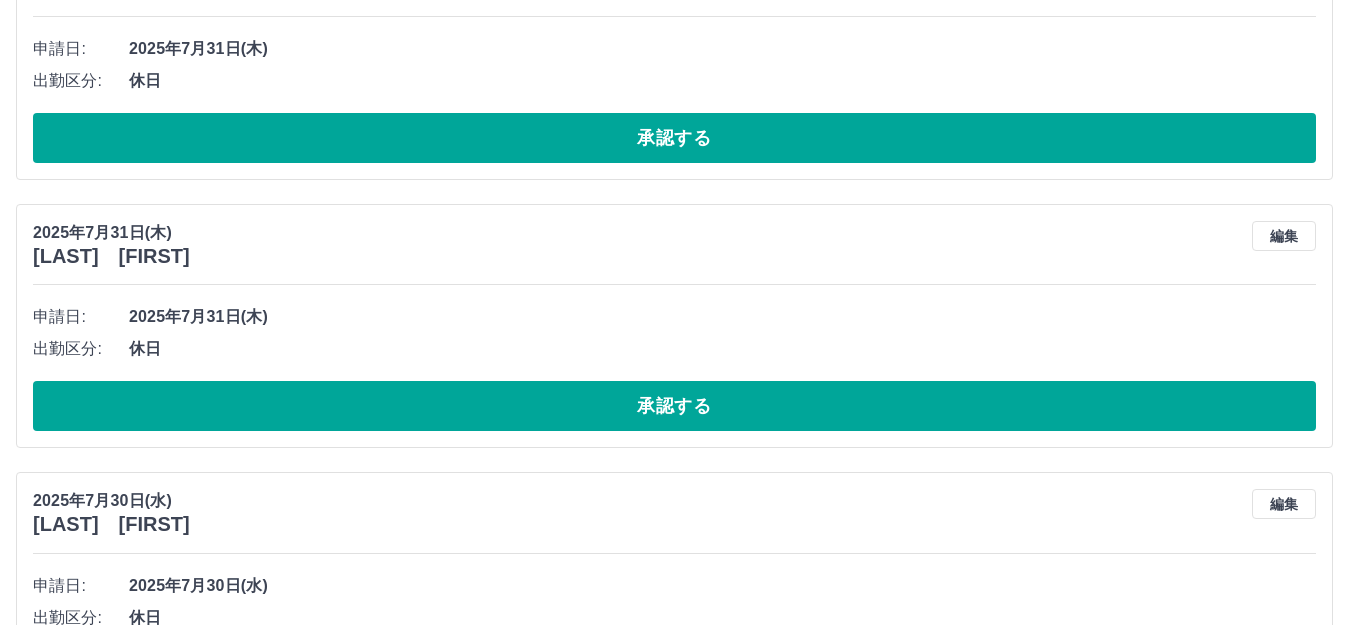 scroll, scrollTop: 0, scrollLeft: 0, axis: both 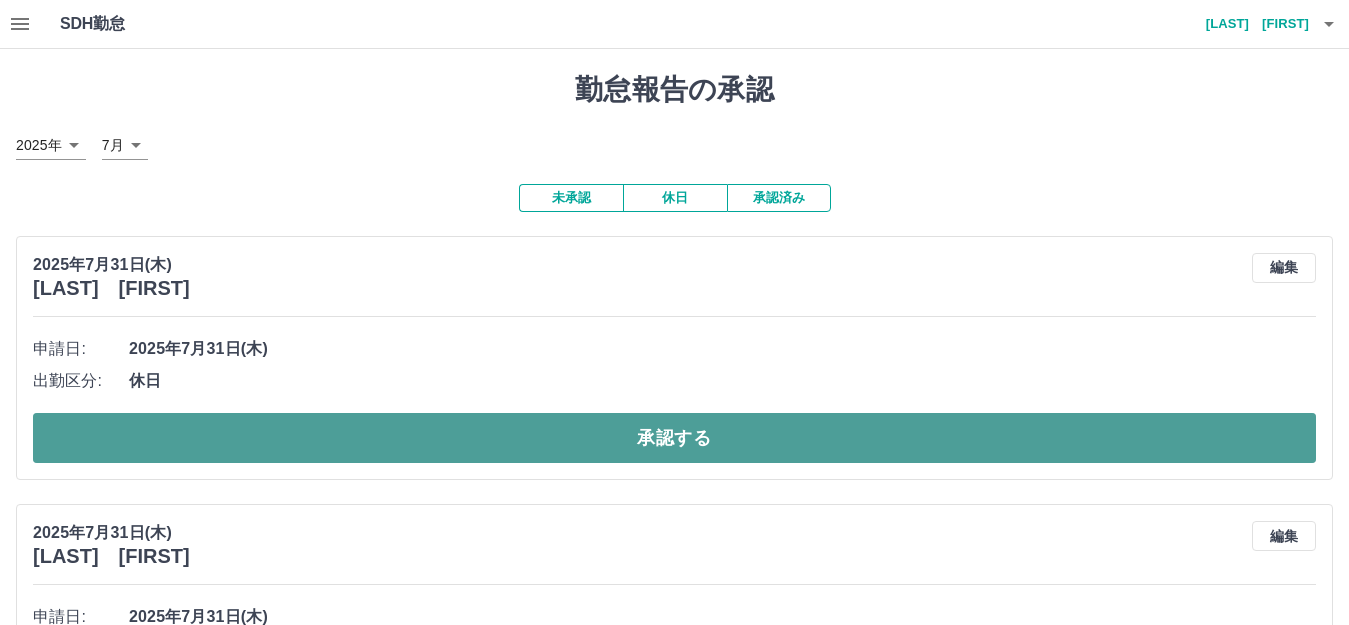 click on "承認する" at bounding box center (674, 438) 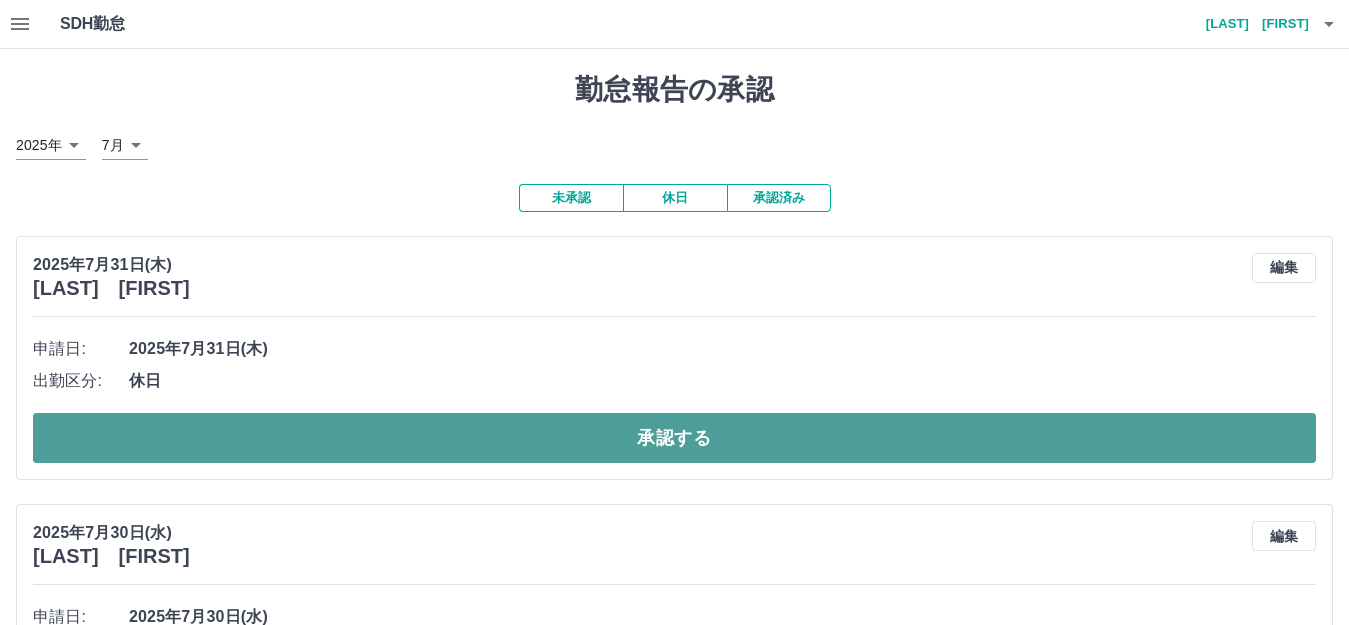 click on "承認する" at bounding box center [674, 438] 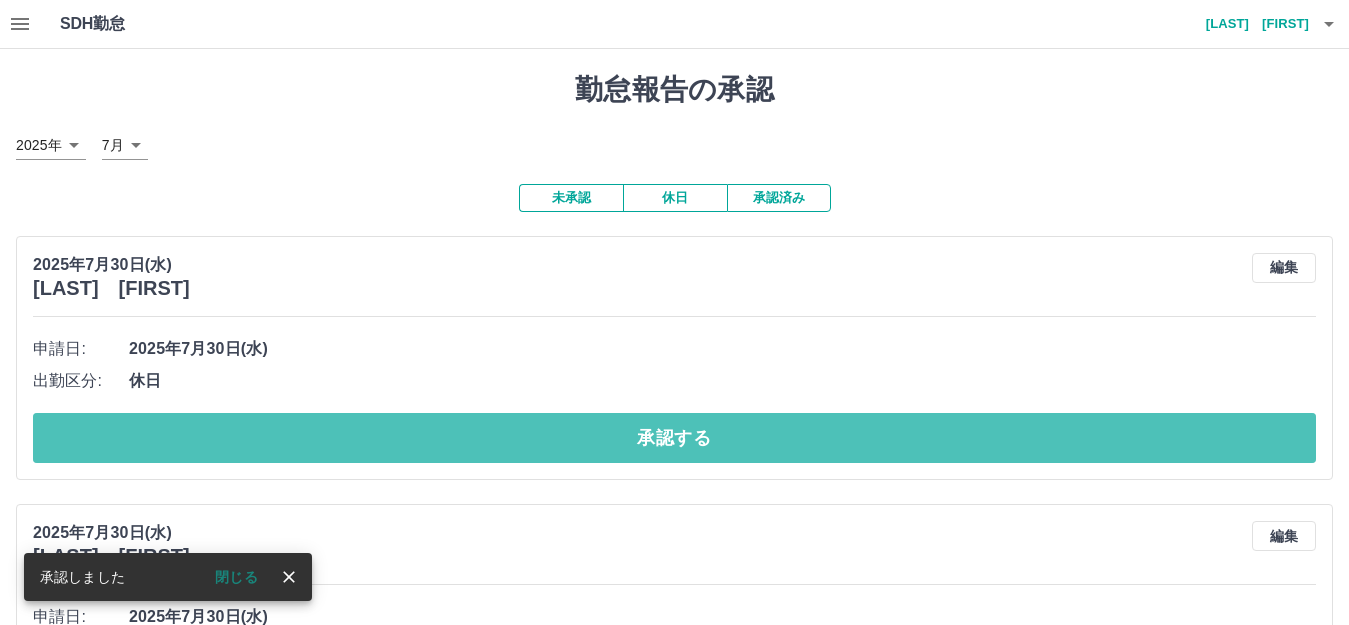 click on "承認する" at bounding box center (674, 438) 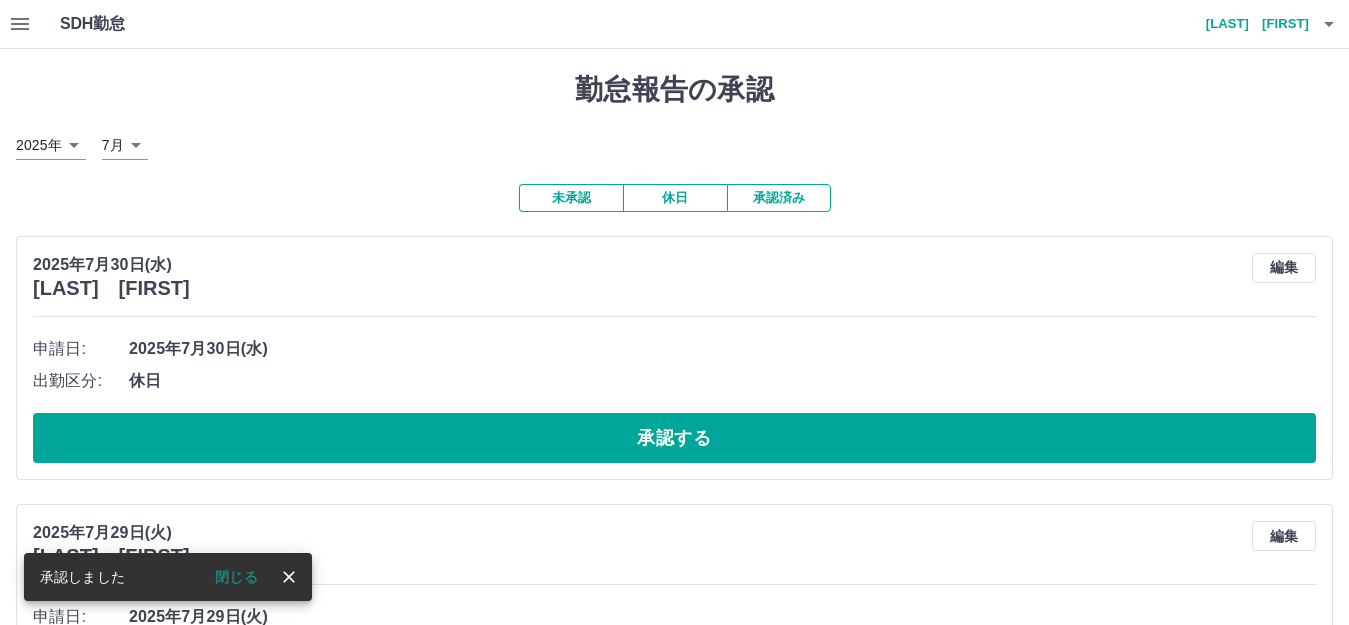 click on "承認する" at bounding box center (674, 438) 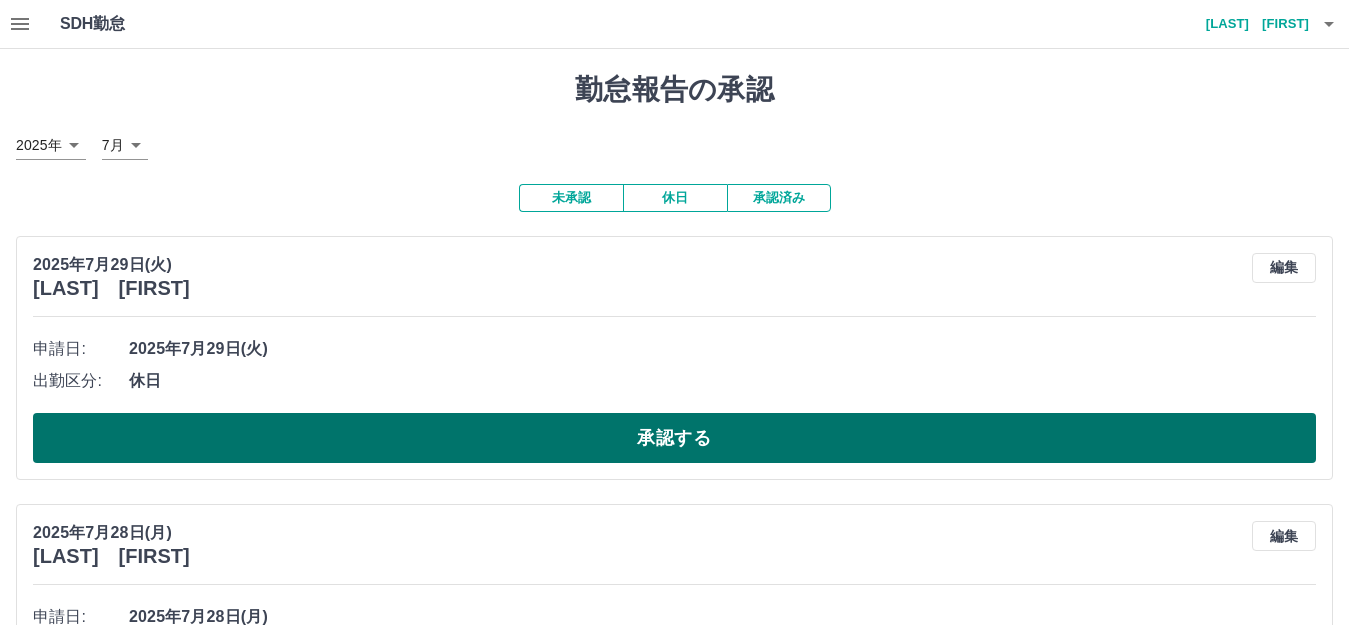 click on "承認する" at bounding box center [674, 438] 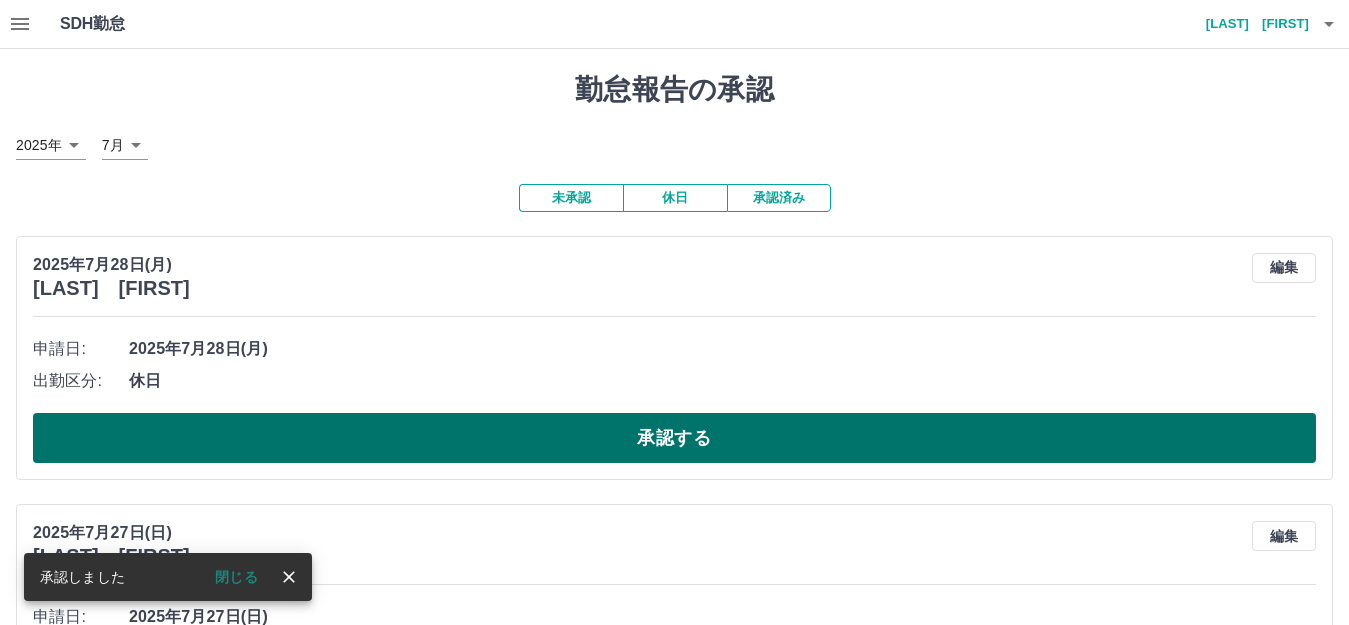 click on "承認する" at bounding box center (674, 438) 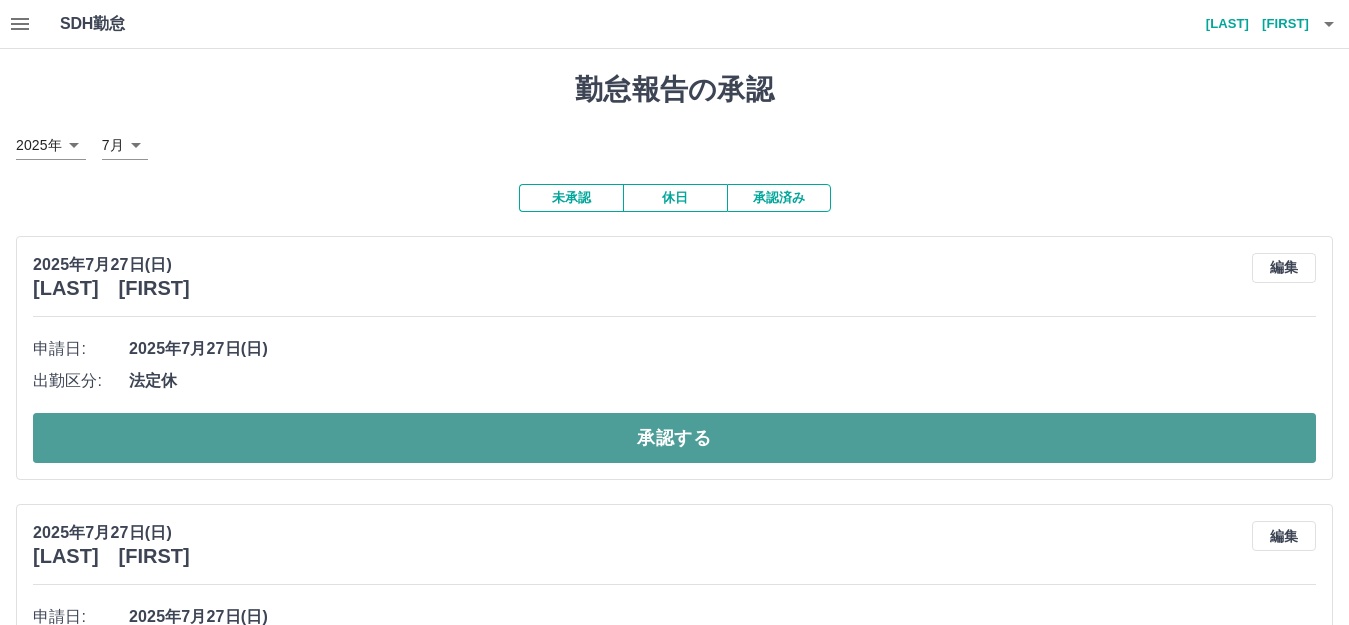 click on "承認する" at bounding box center [674, 438] 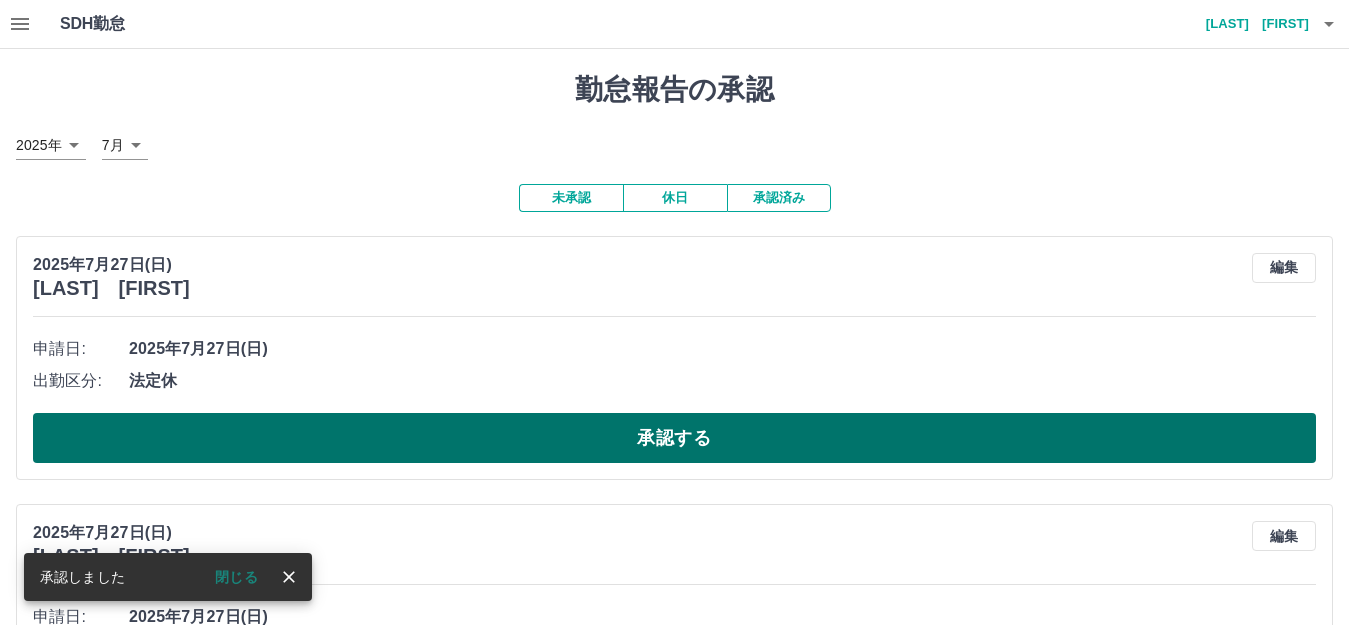click on "承認する" at bounding box center (674, 438) 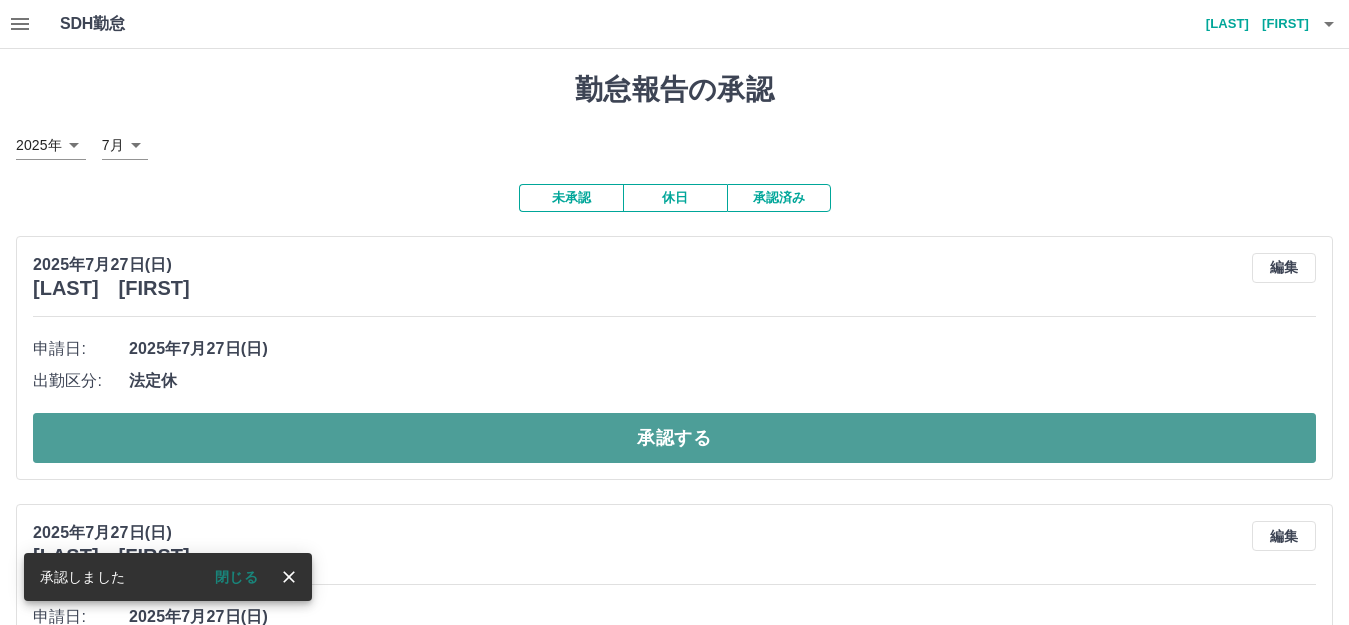 click on "承認する" at bounding box center [674, 438] 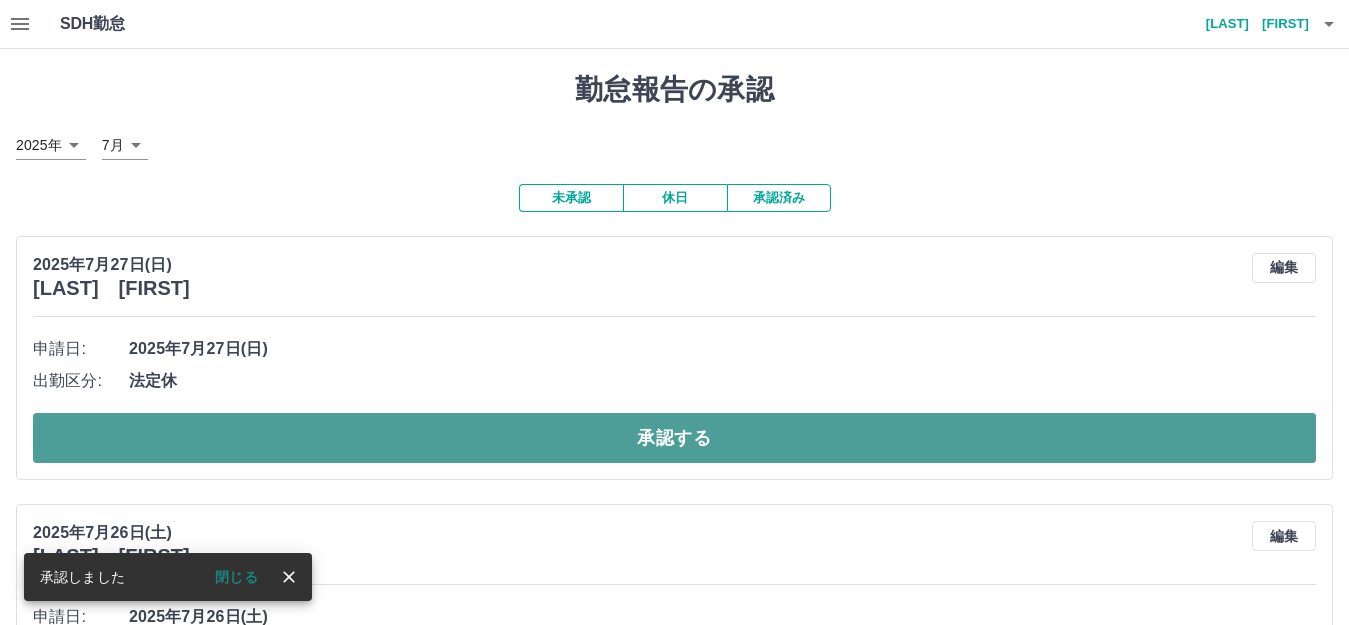 click on "承認する" at bounding box center [674, 438] 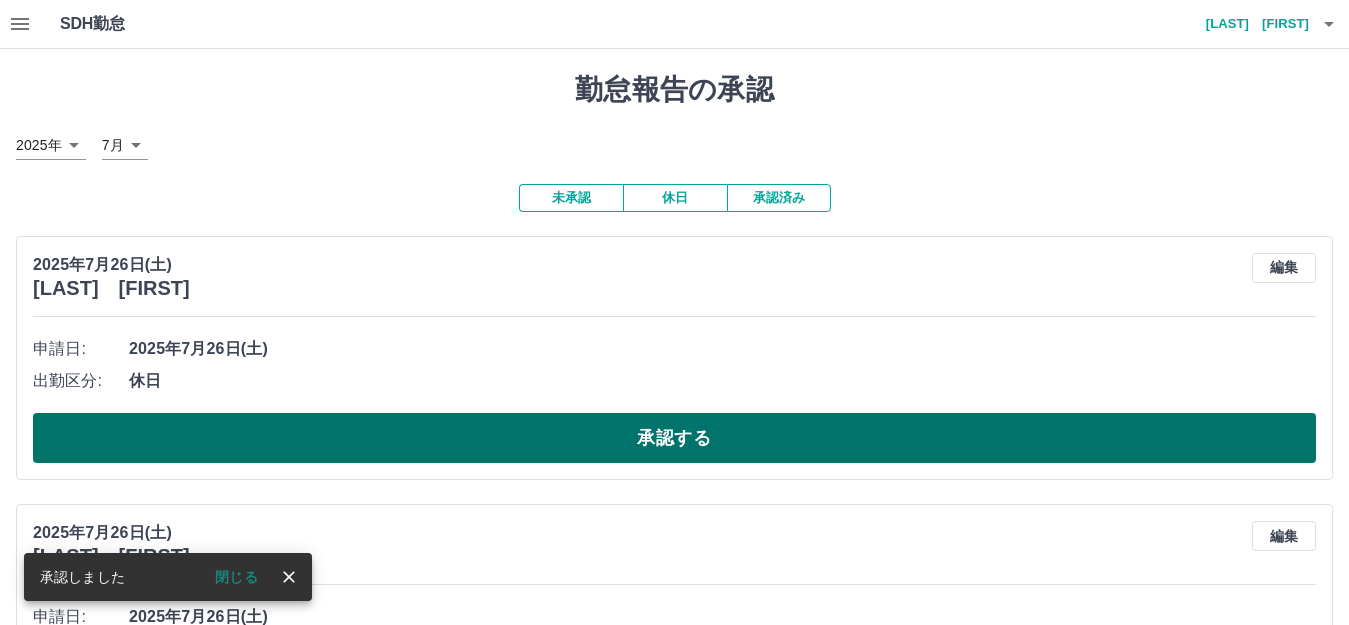 click on "承認する" at bounding box center (674, 438) 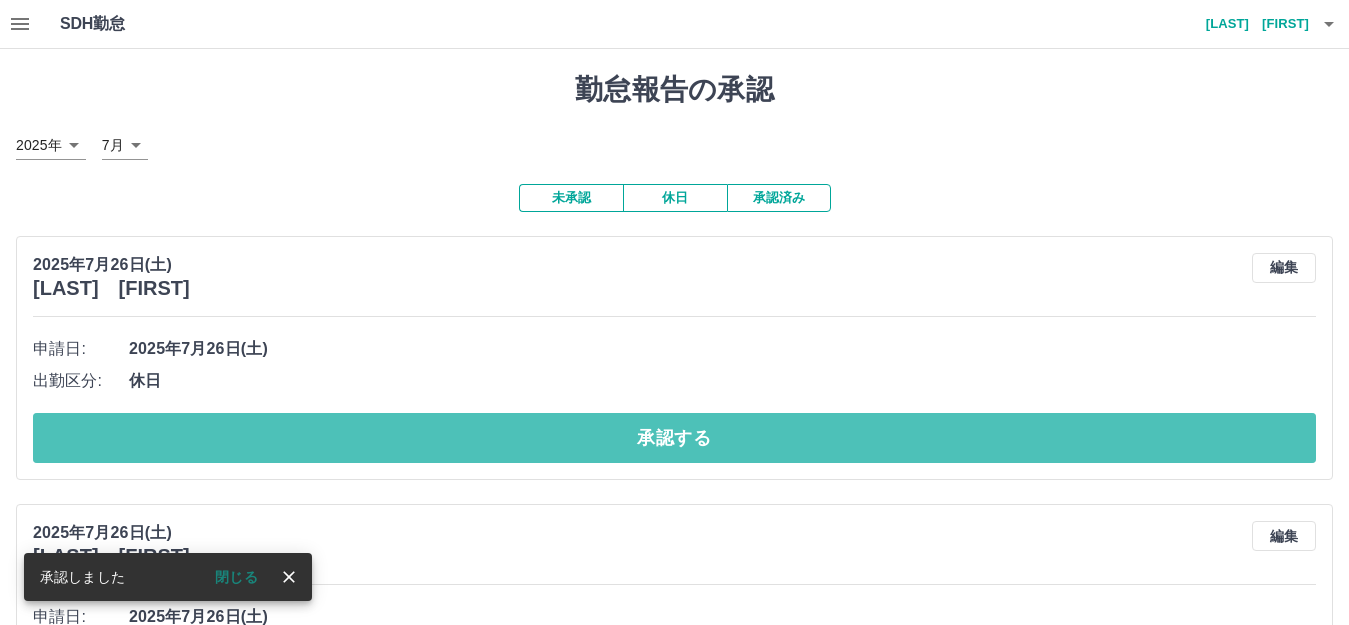 click on "承認する" at bounding box center [674, 438] 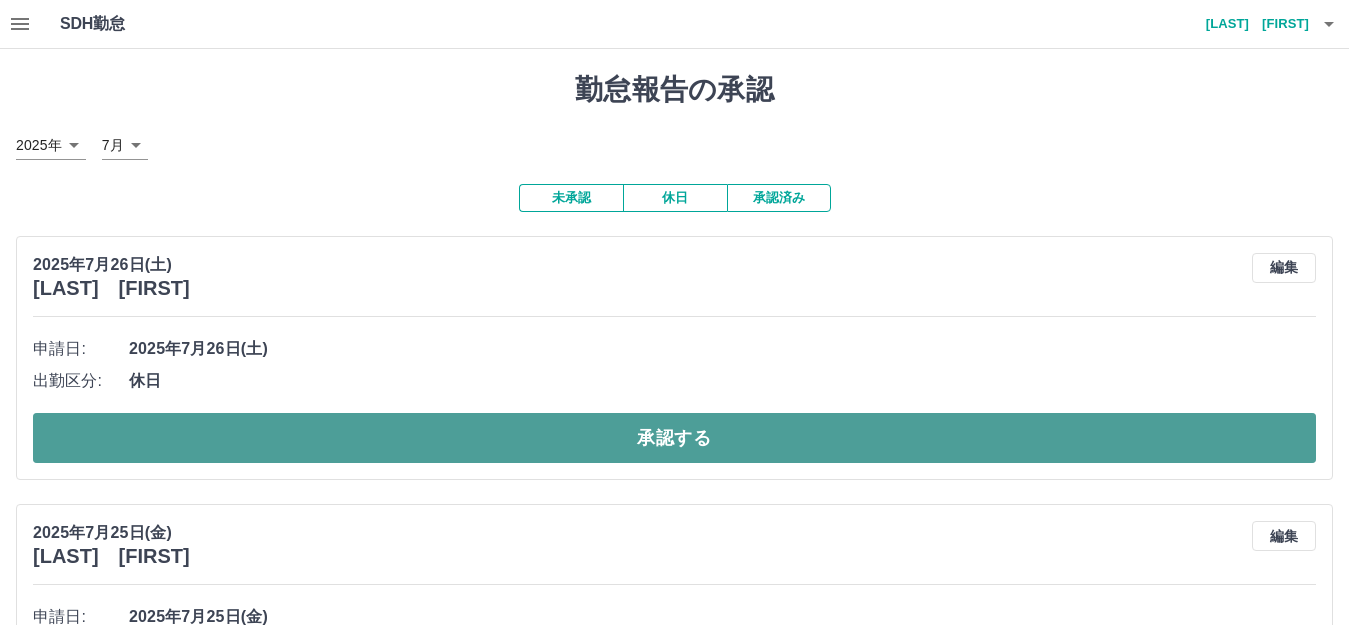 click on "承認する" at bounding box center (674, 438) 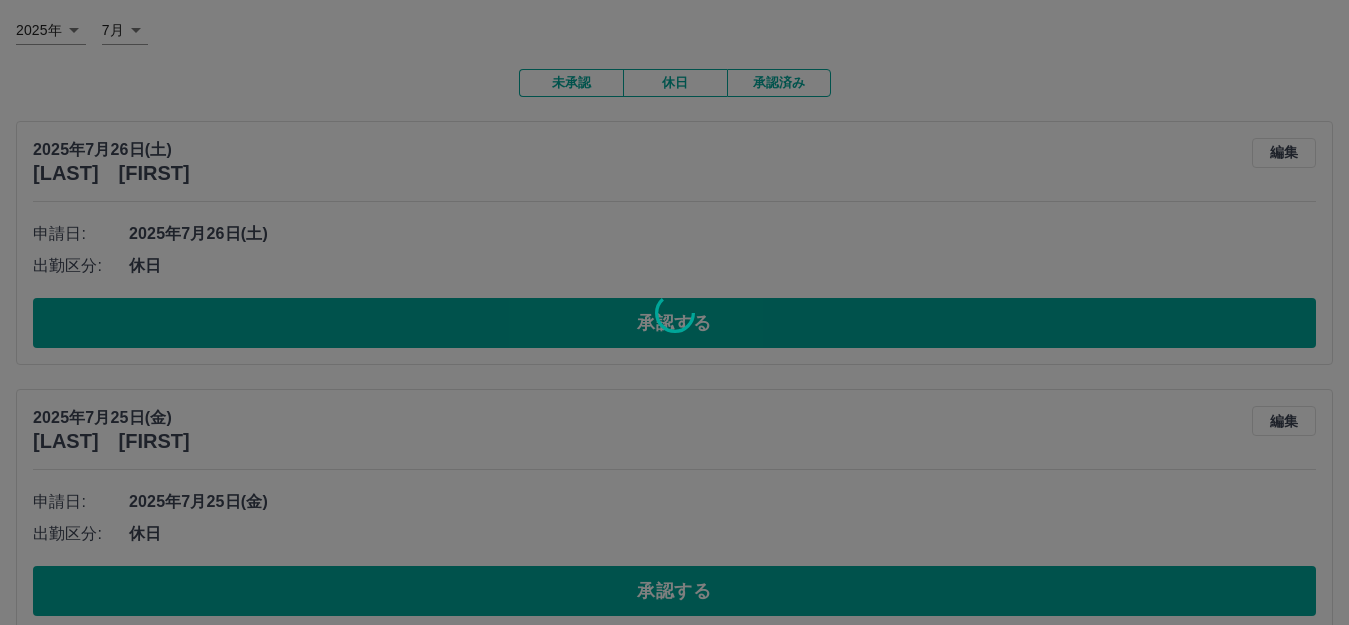 scroll, scrollTop: 200, scrollLeft: 0, axis: vertical 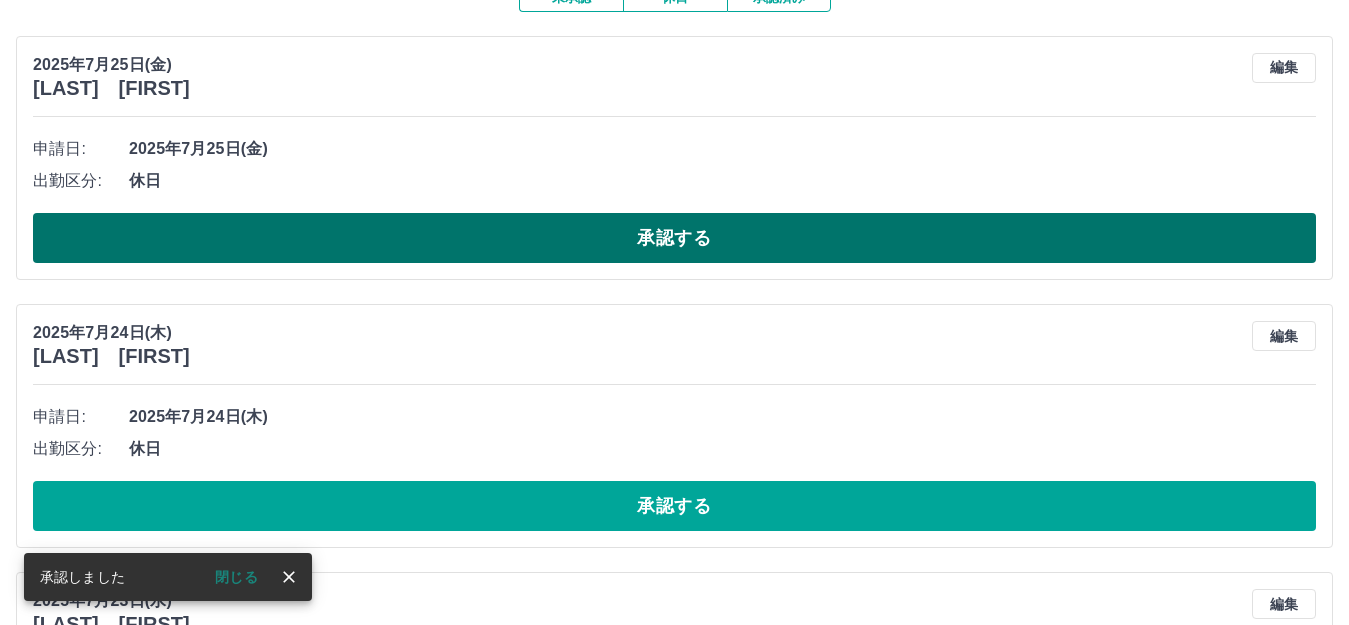 click on "承認する" at bounding box center [674, 238] 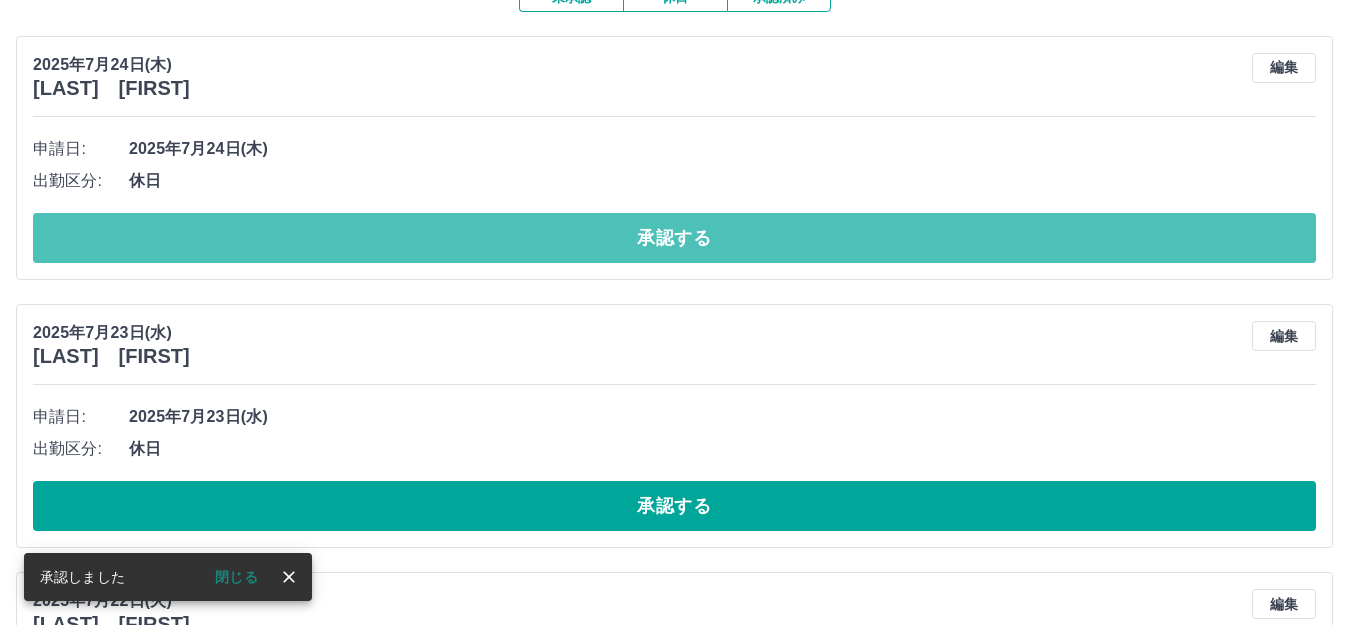 click on "承認する" at bounding box center (674, 238) 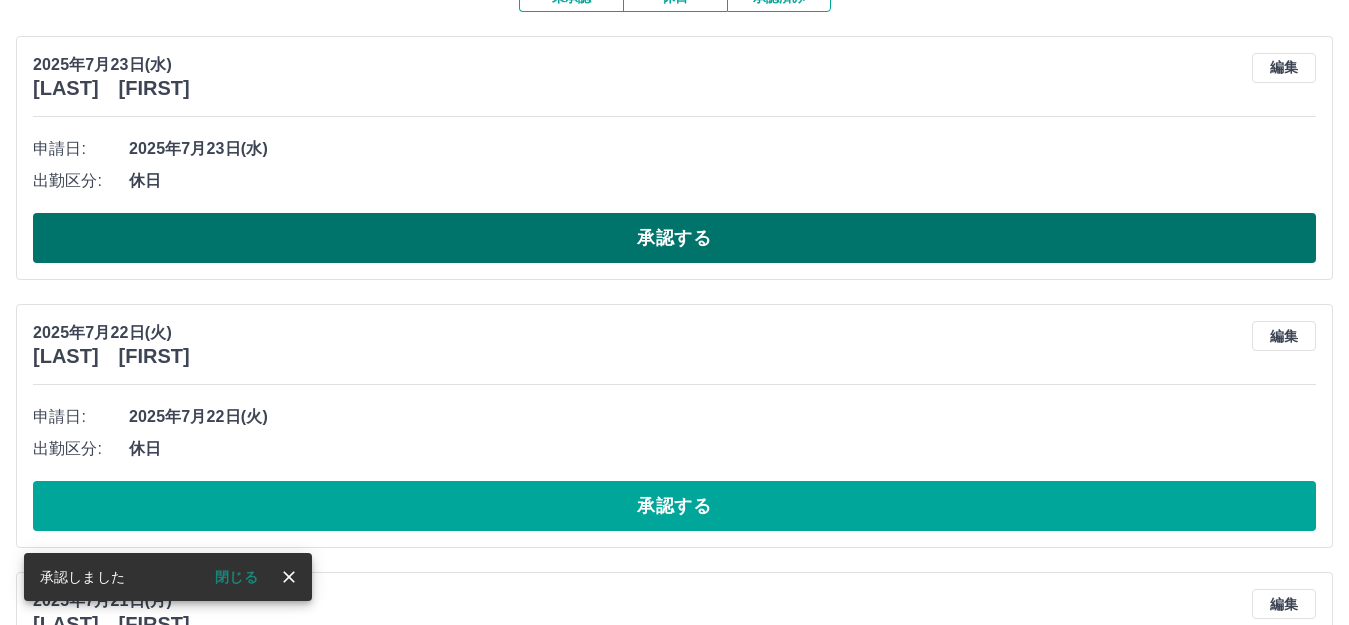 click on "承認する" at bounding box center [674, 238] 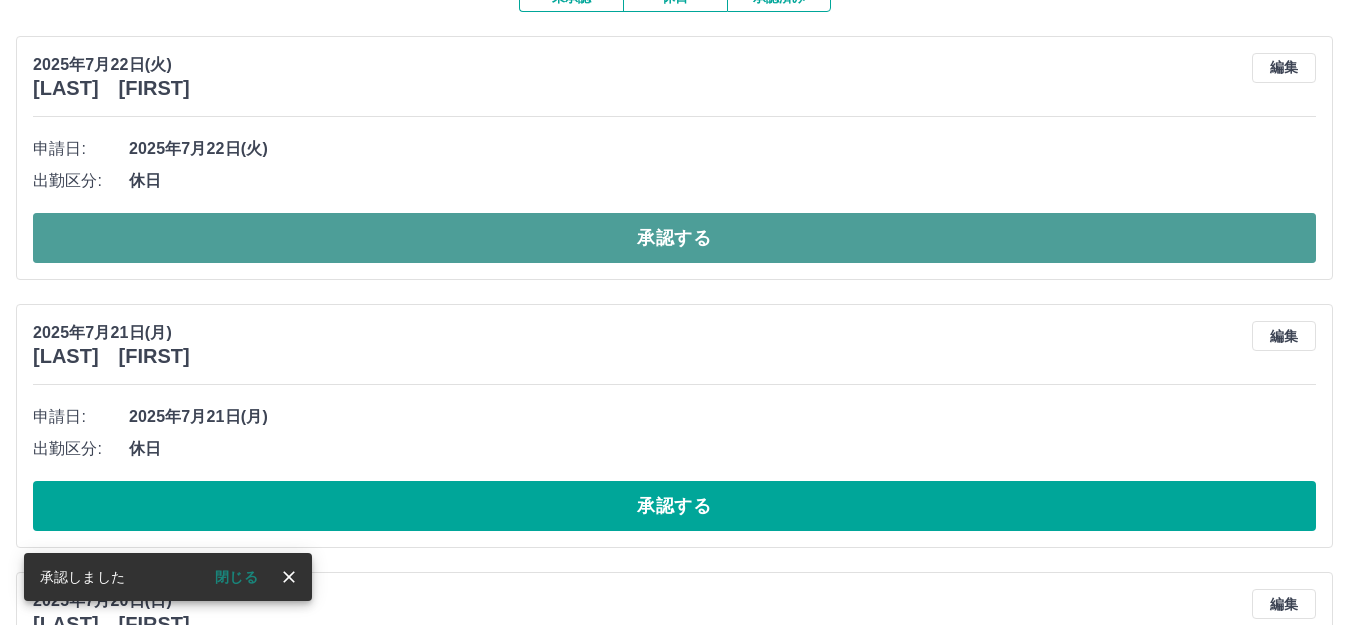 click on "承認する" at bounding box center [674, 238] 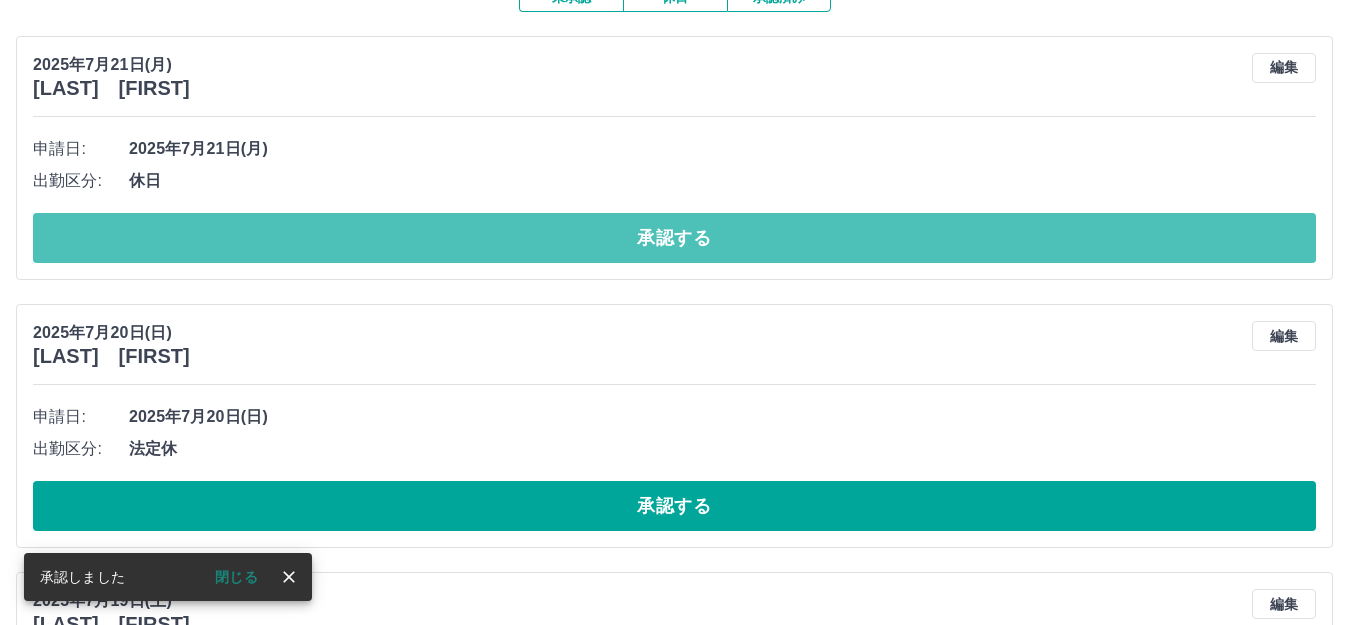 click on "承認する" at bounding box center (674, 238) 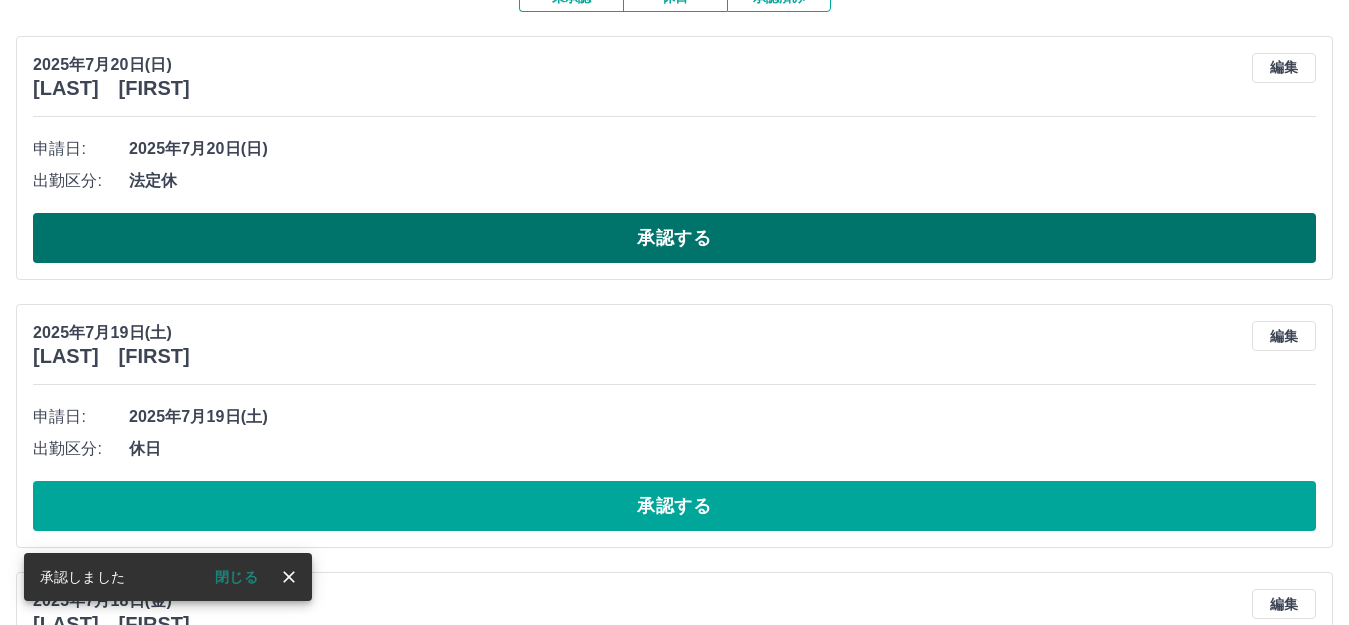 click on "承認する" at bounding box center (674, 238) 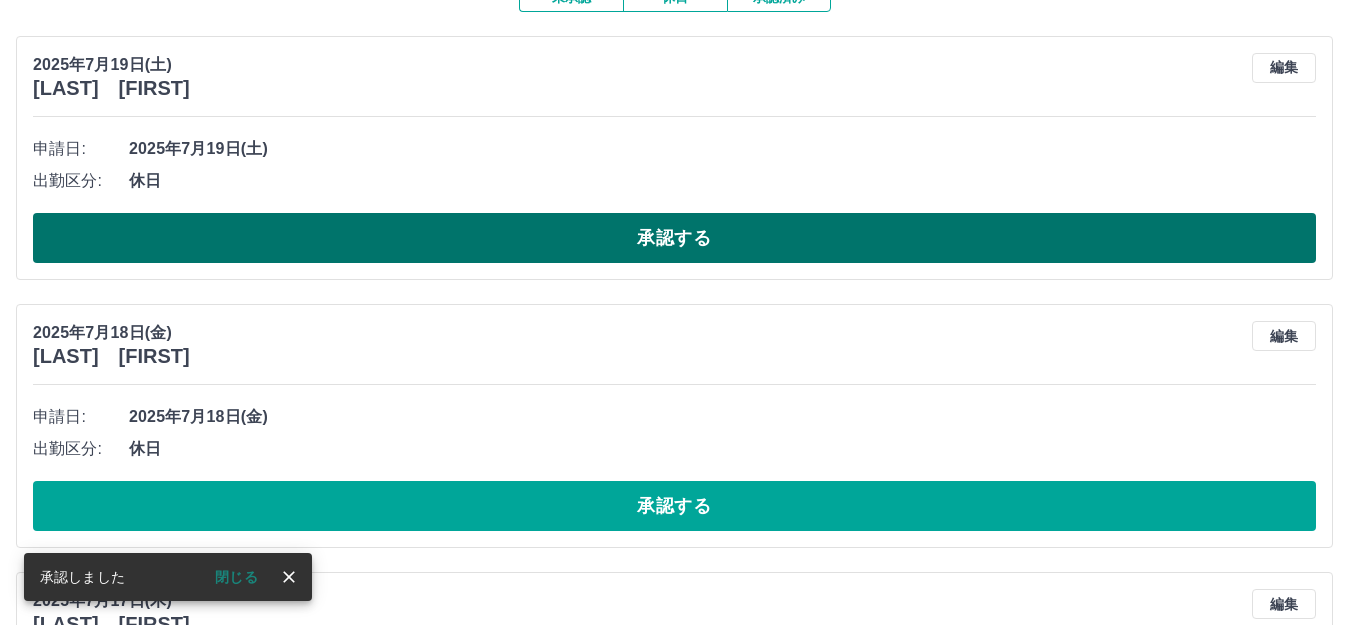 click on "承認する" at bounding box center [674, 238] 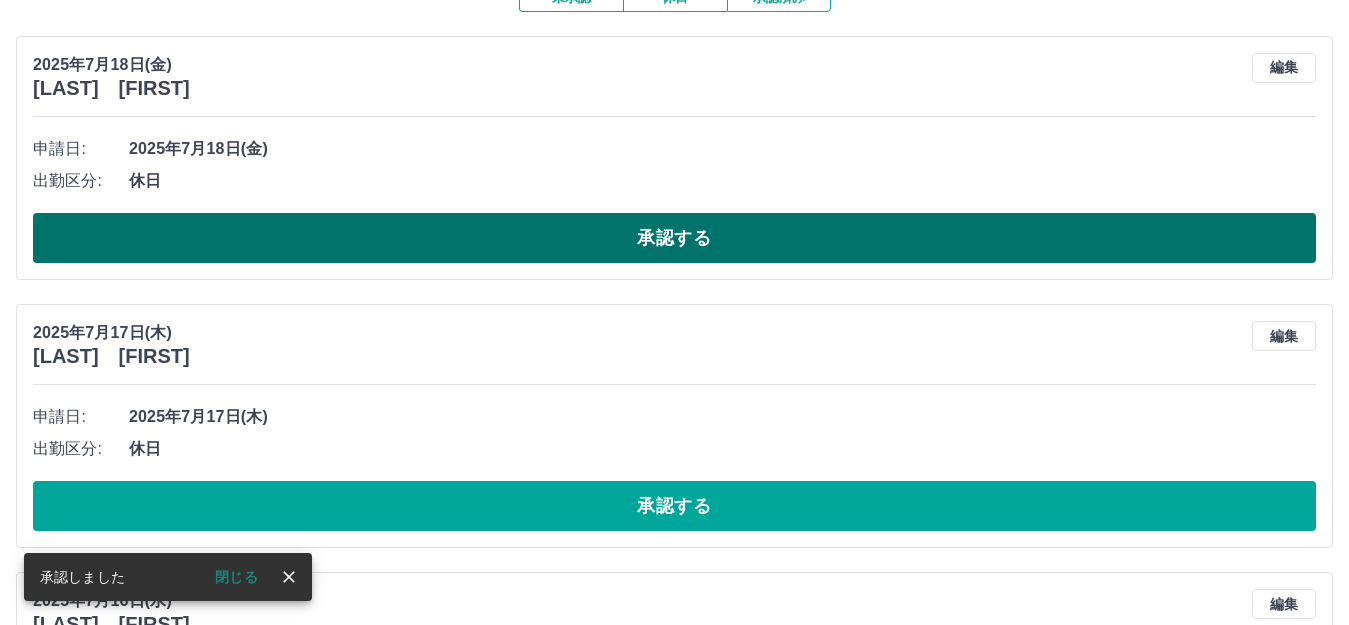 click on "承認する" at bounding box center [674, 238] 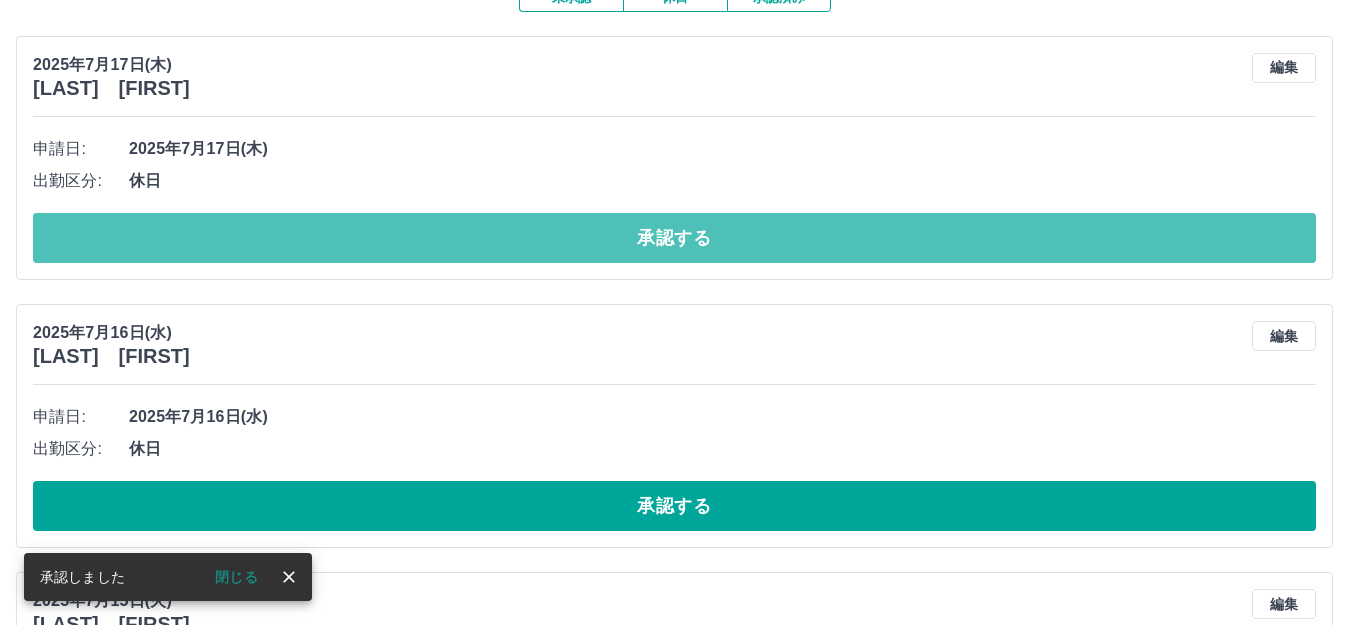click on "承認する" at bounding box center (674, 238) 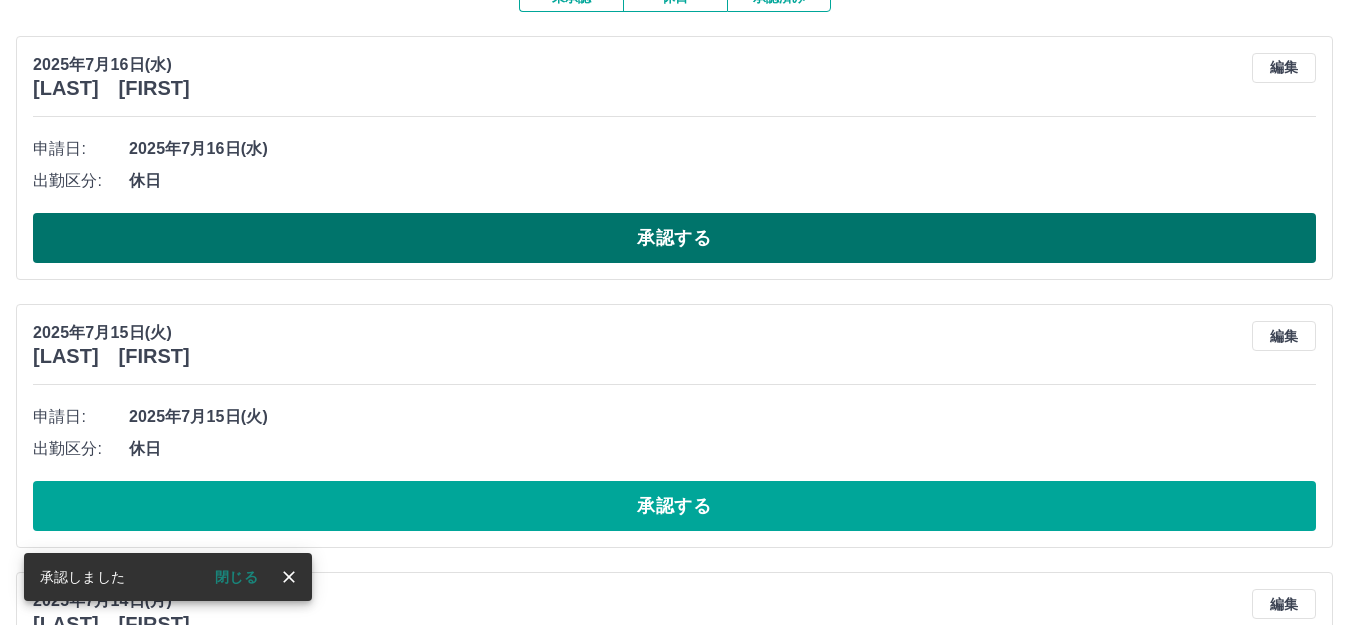 click on "承認する" at bounding box center (674, 238) 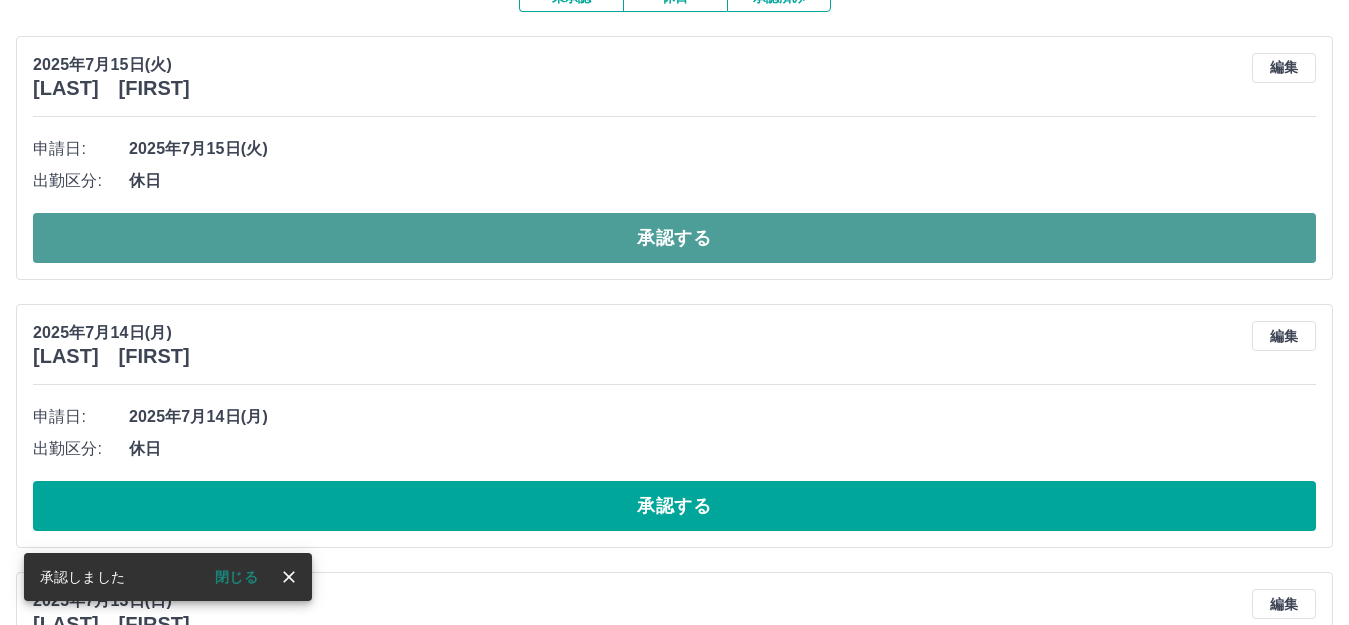 click on "承認する" at bounding box center [674, 238] 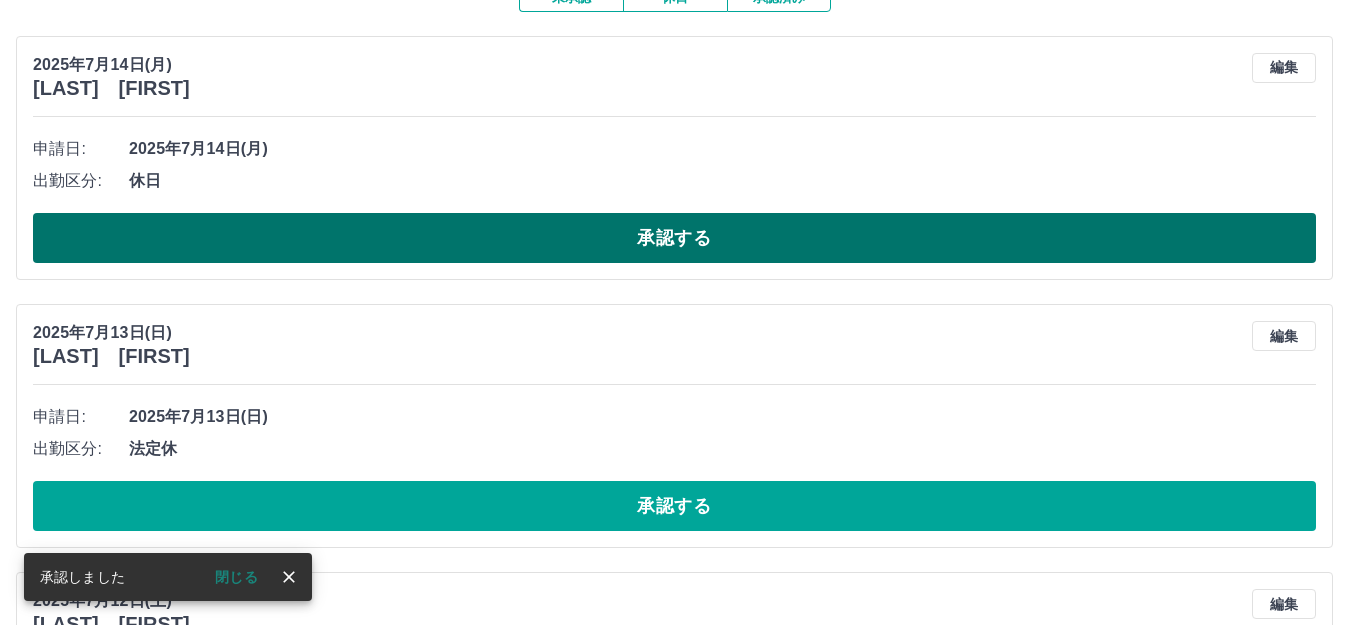 click on "承認する" at bounding box center [674, 238] 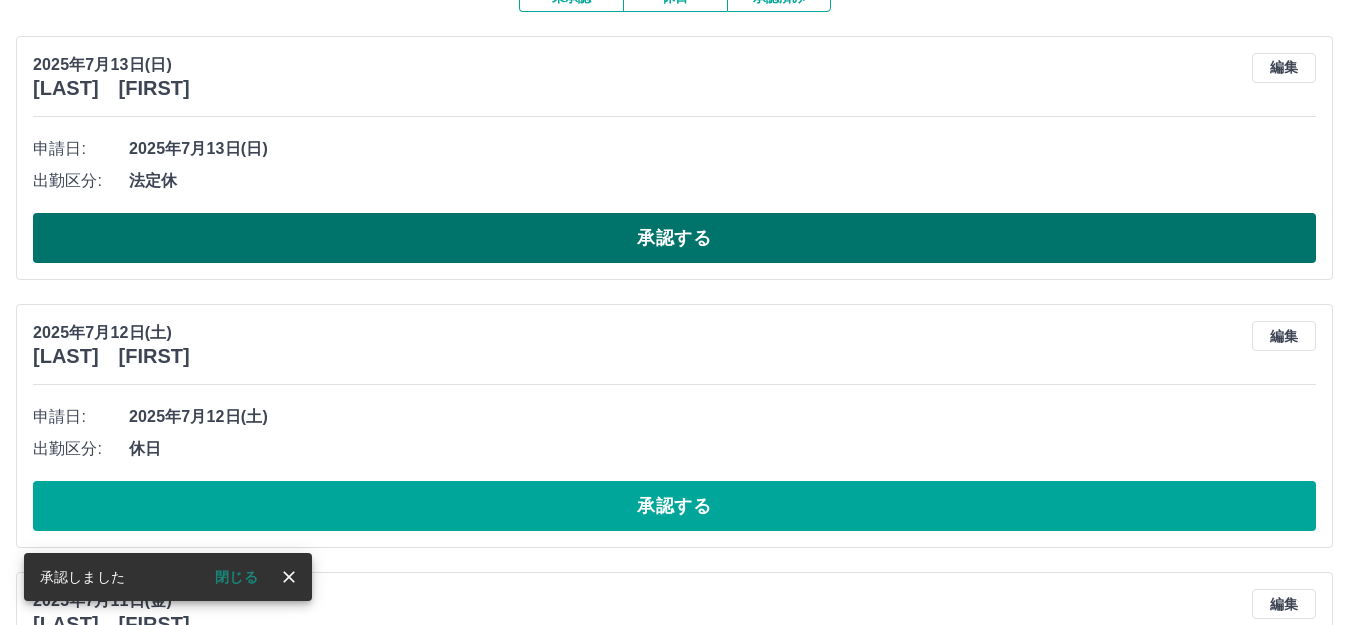 click on "承認する" at bounding box center (674, 238) 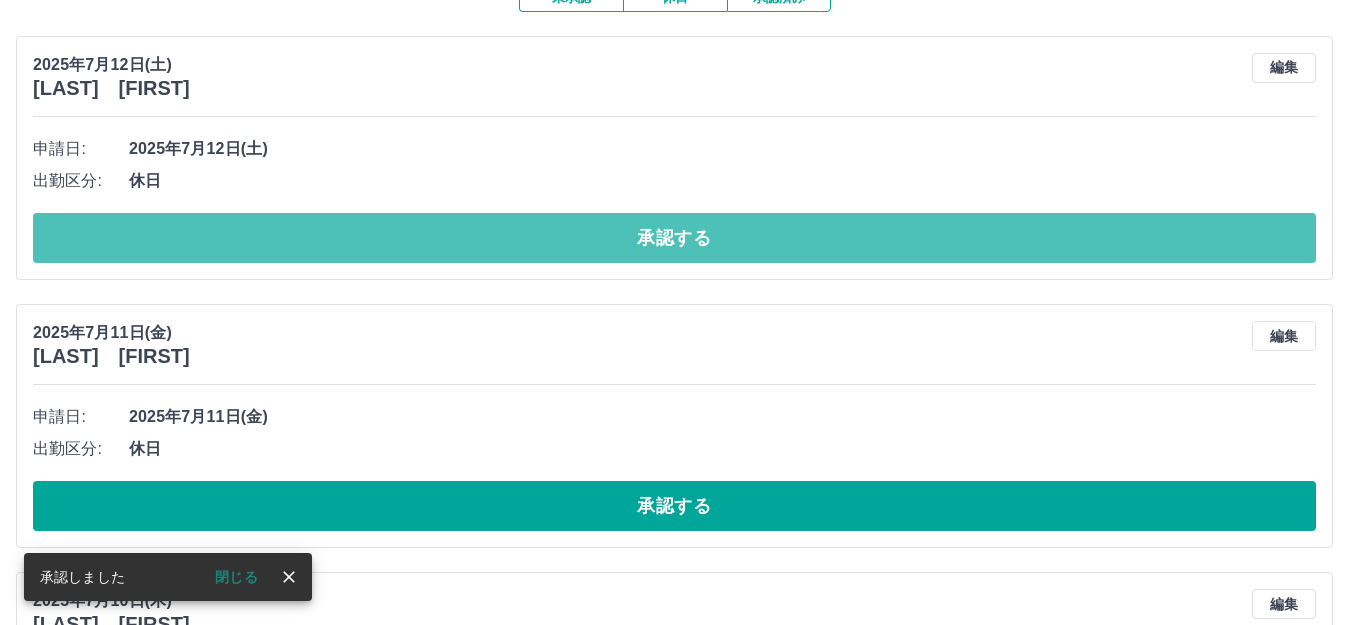 click on "承認する" at bounding box center (674, 238) 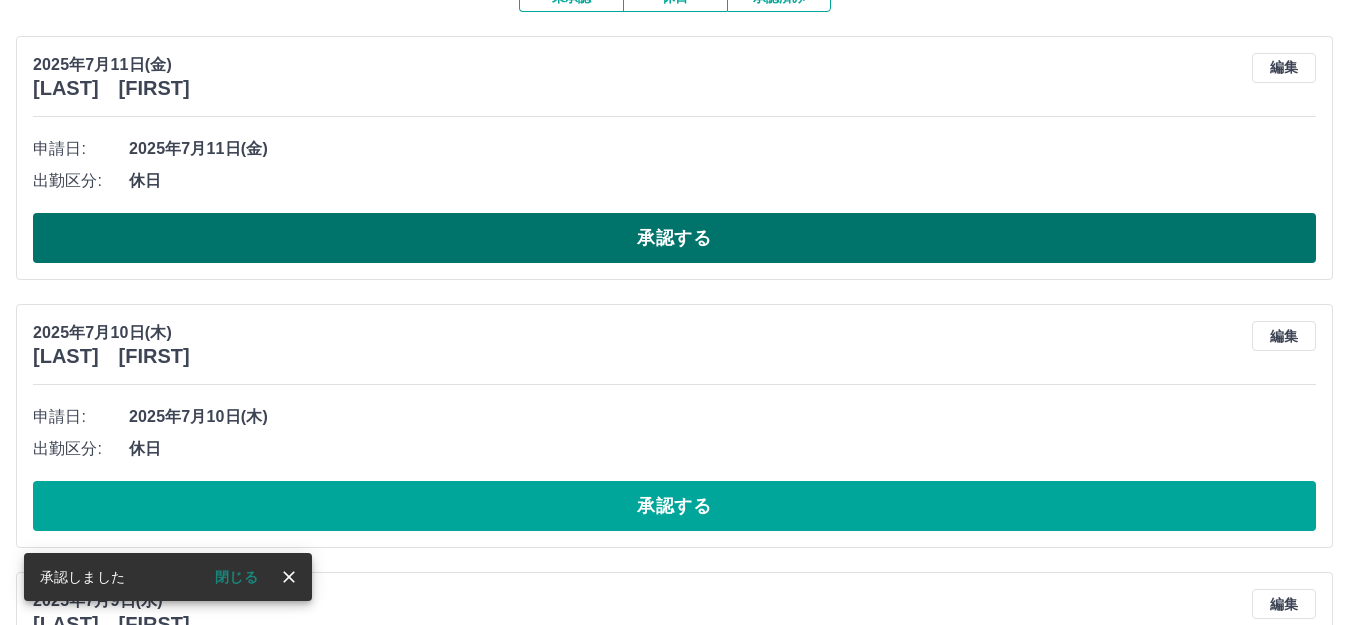 click on "承認する" at bounding box center (674, 238) 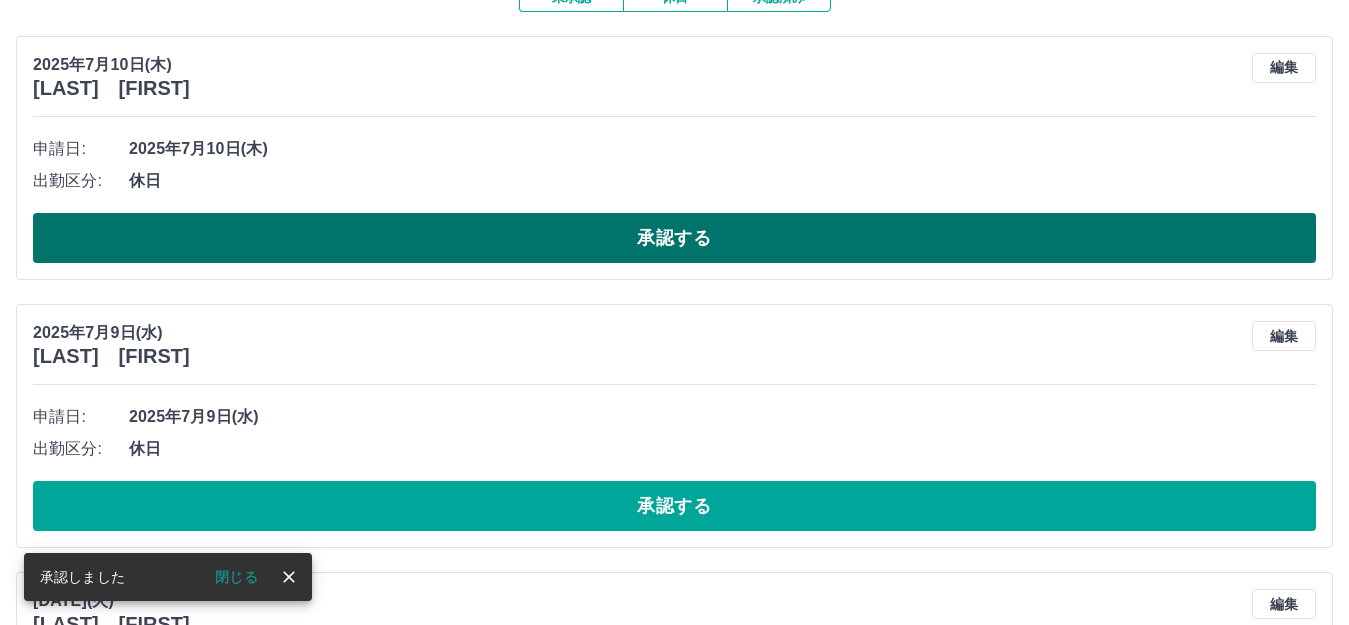 click on "承認する" at bounding box center [674, 238] 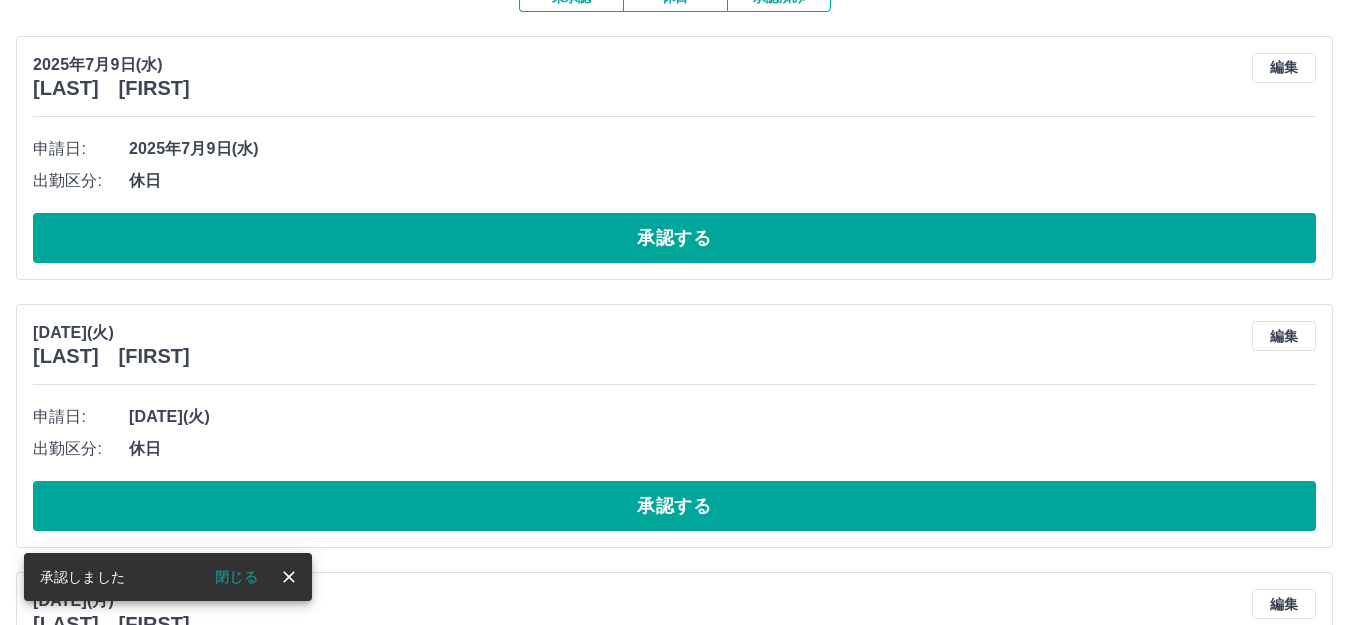 click on "承認する" at bounding box center [674, 238] 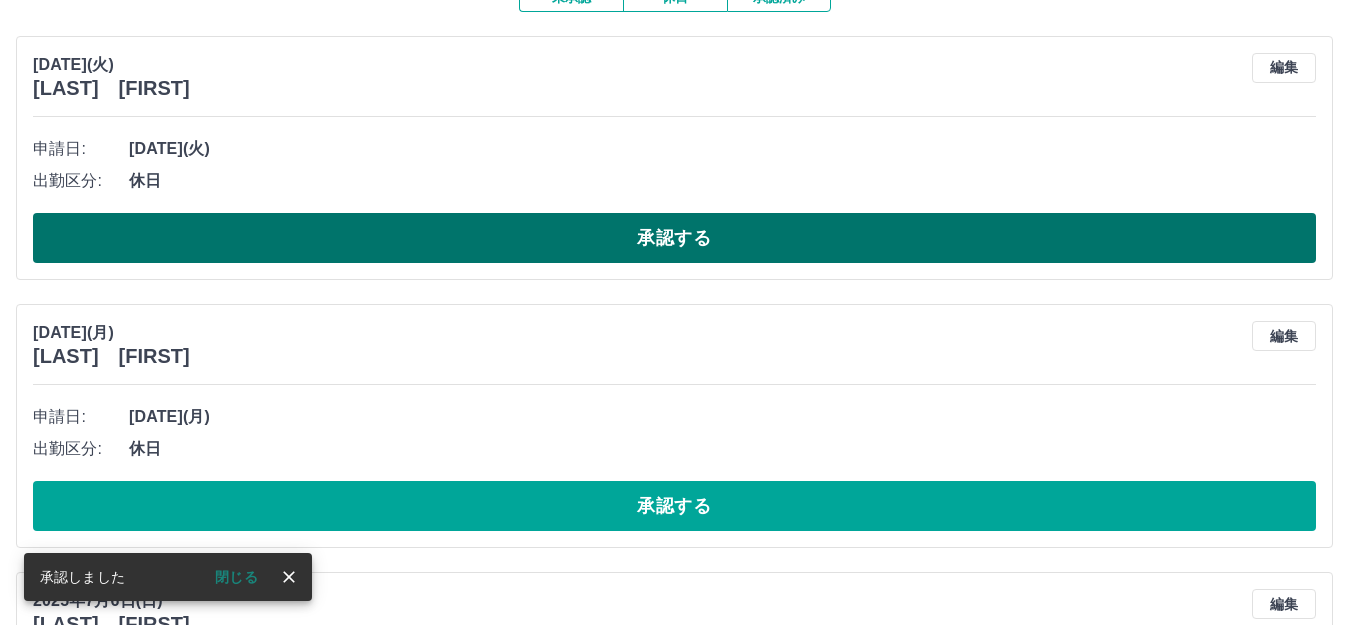 click on "承認する" at bounding box center [674, 238] 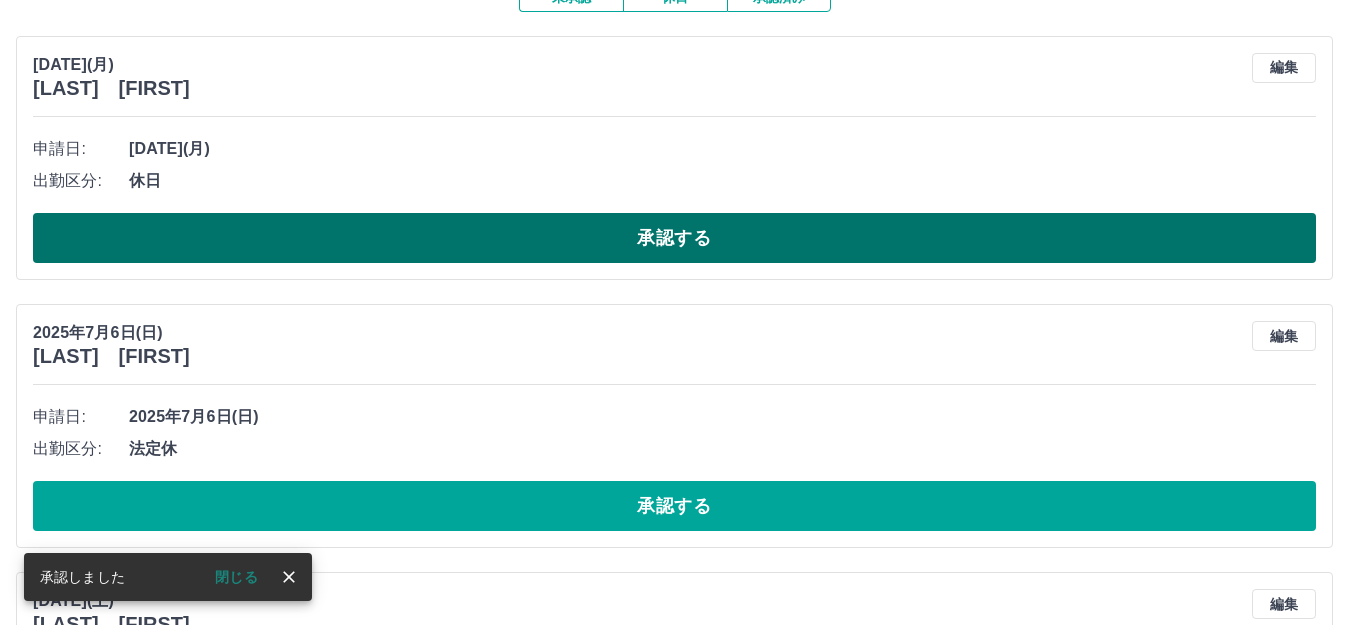 click on "承認する" at bounding box center (674, 238) 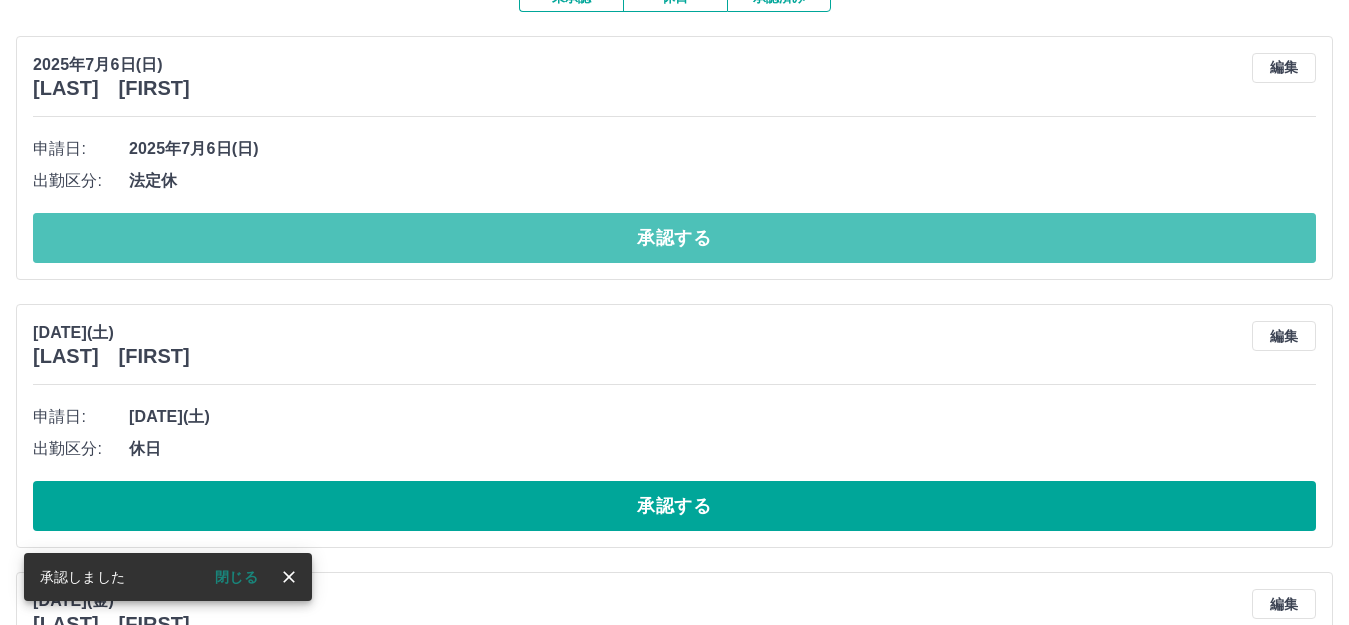 click on "承認する" at bounding box center (674, 238) 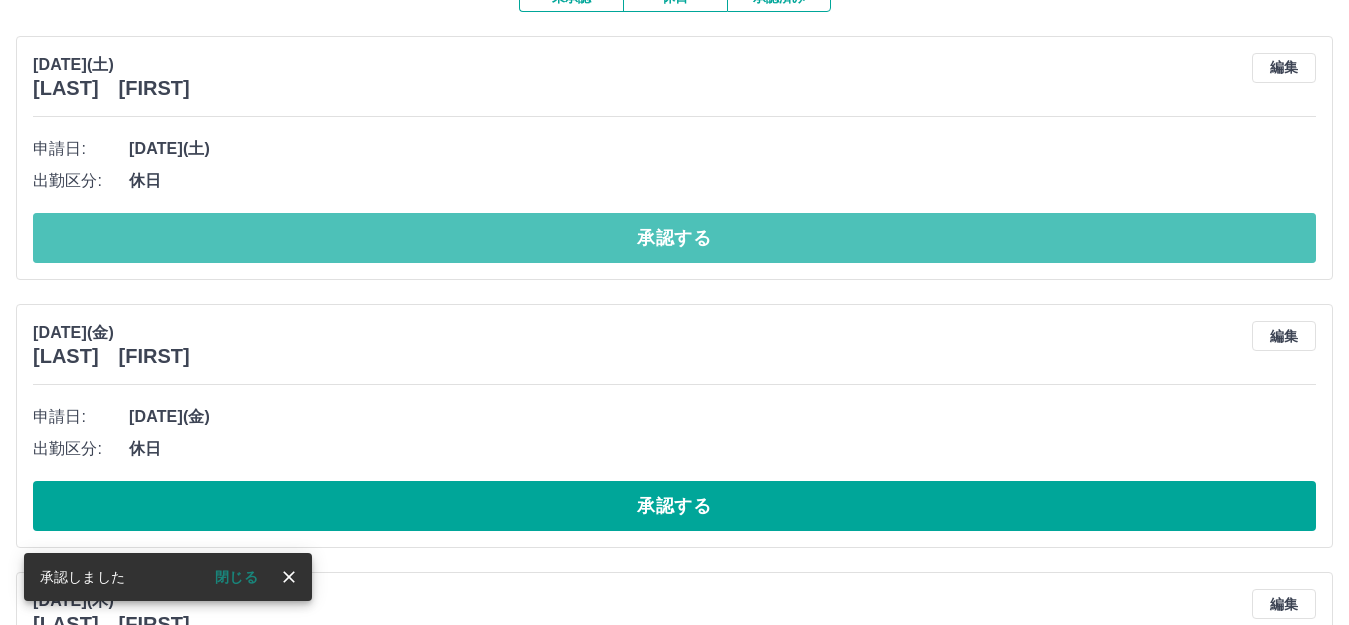 click on "承認する" at bounding box center (674, 238) 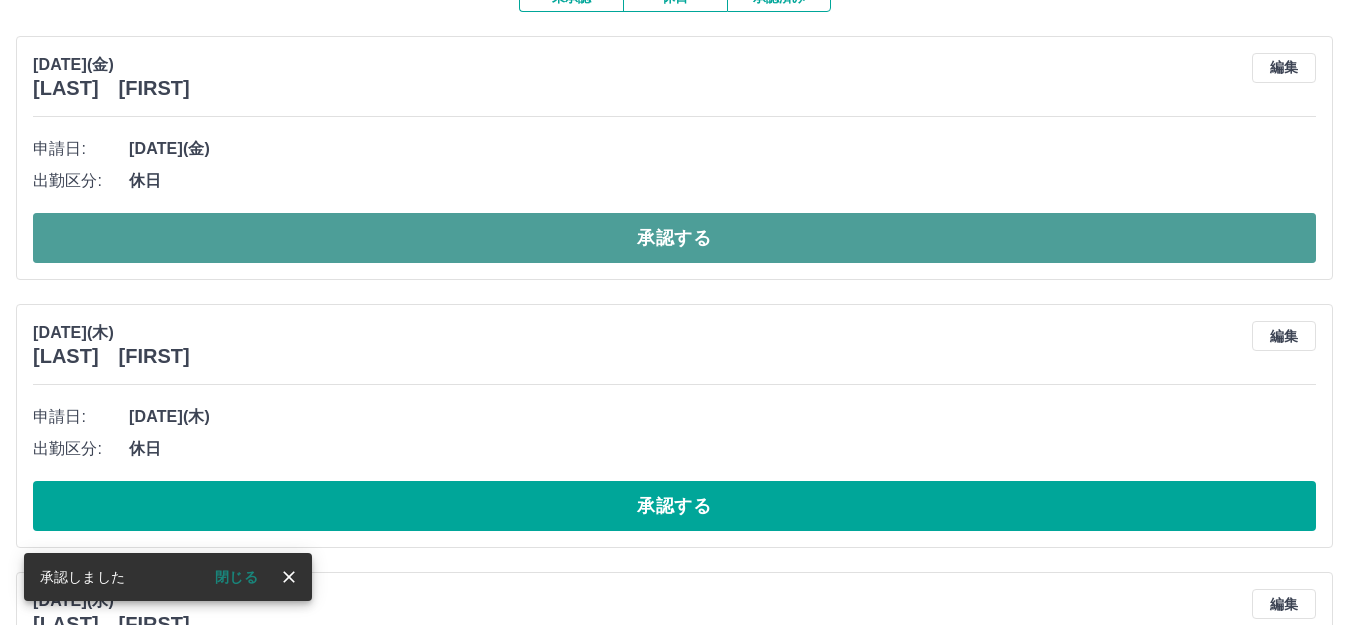 click on "承認する" at bounding box center [674, 238] 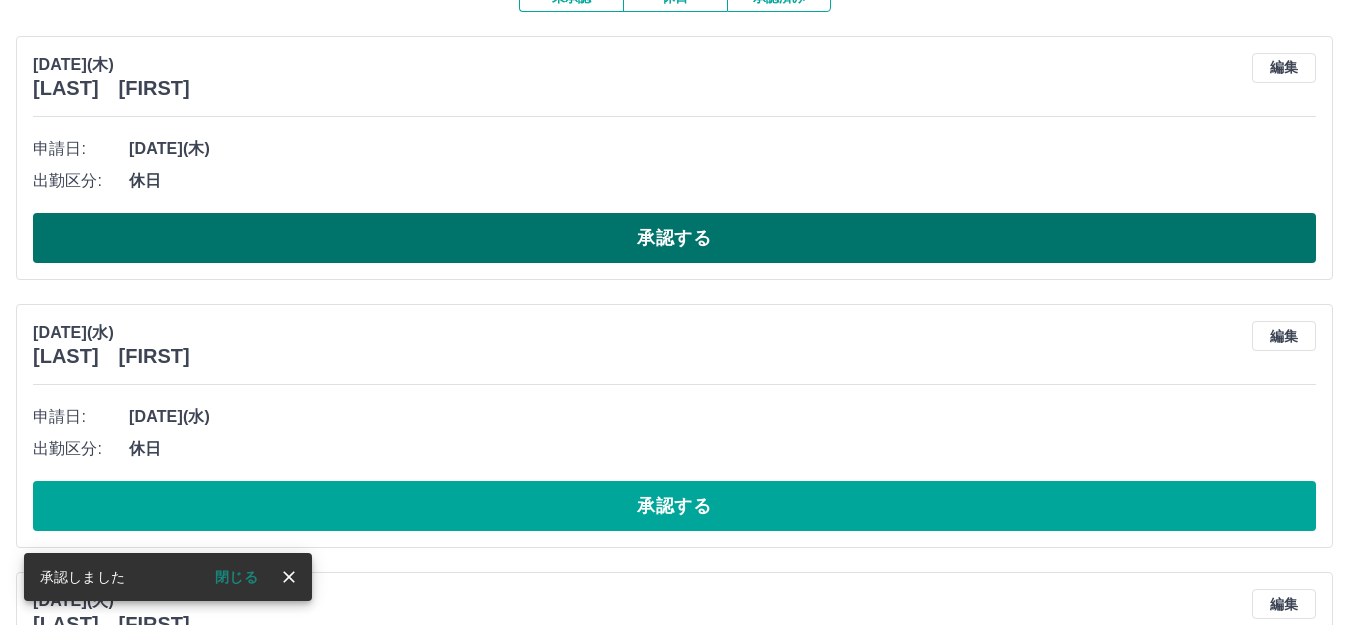 click on "承認する" at bounding box center (674, 238) 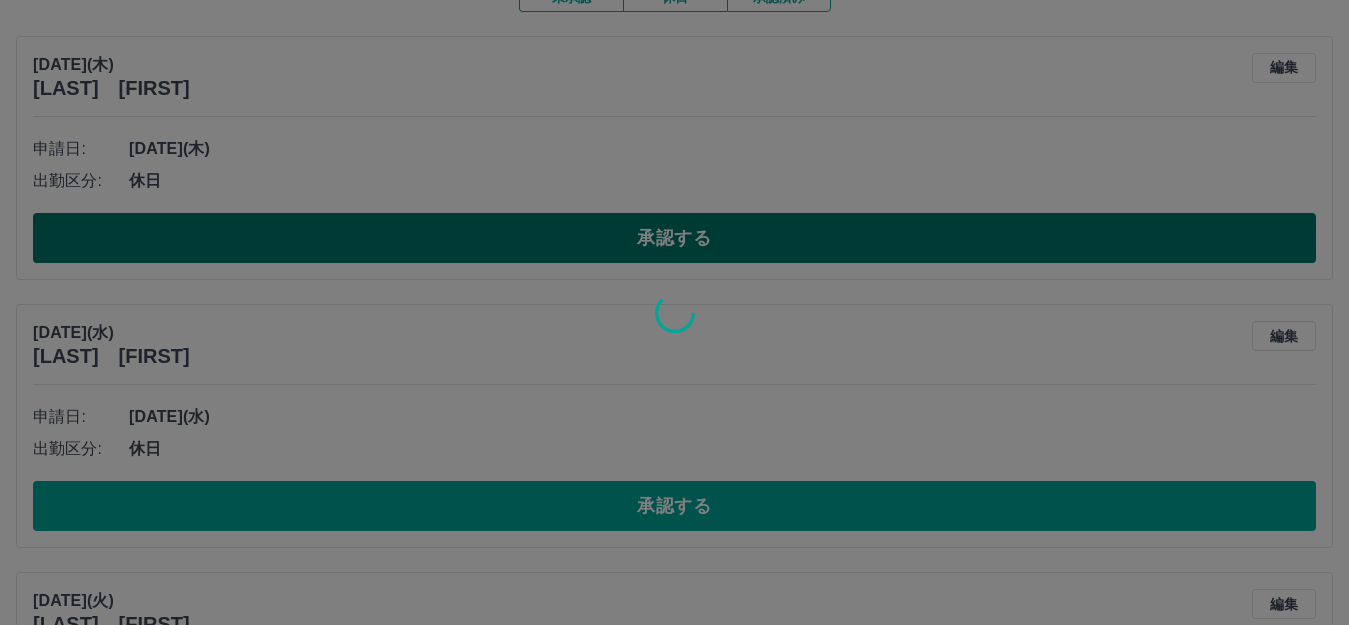 scroll, scrollTop: 149, scrollLeft: 0, axis: vertical 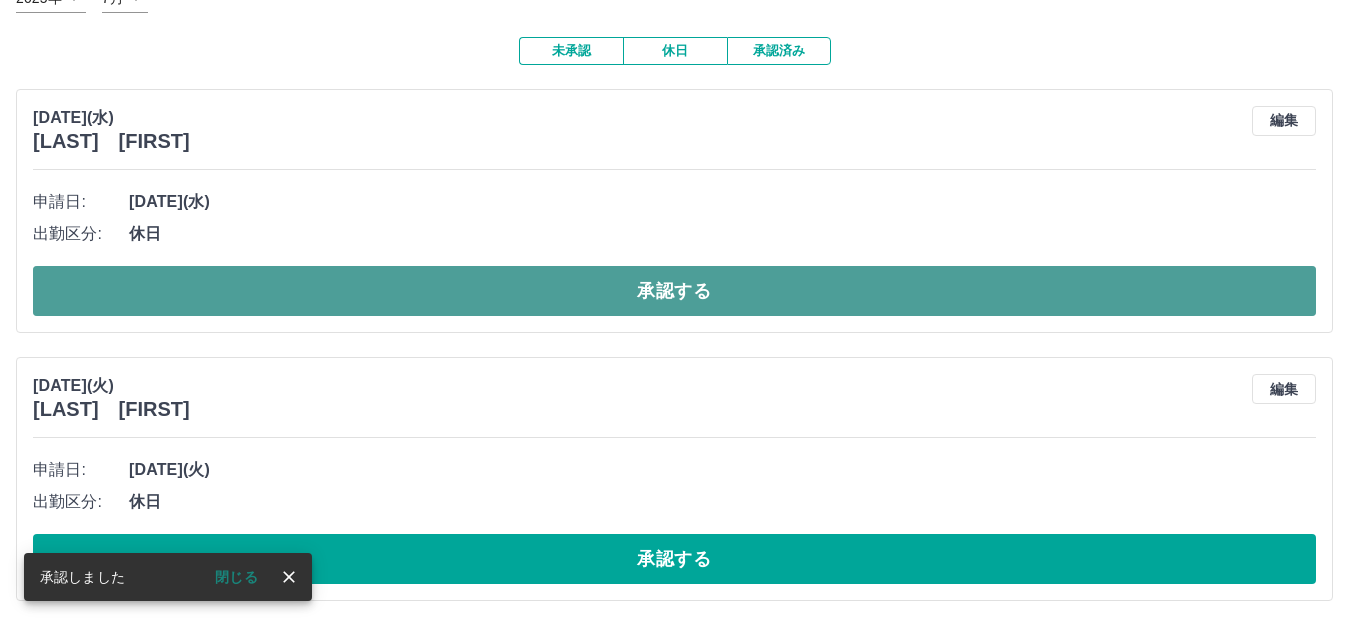click on "承認する" at bounding box center (674, 291) 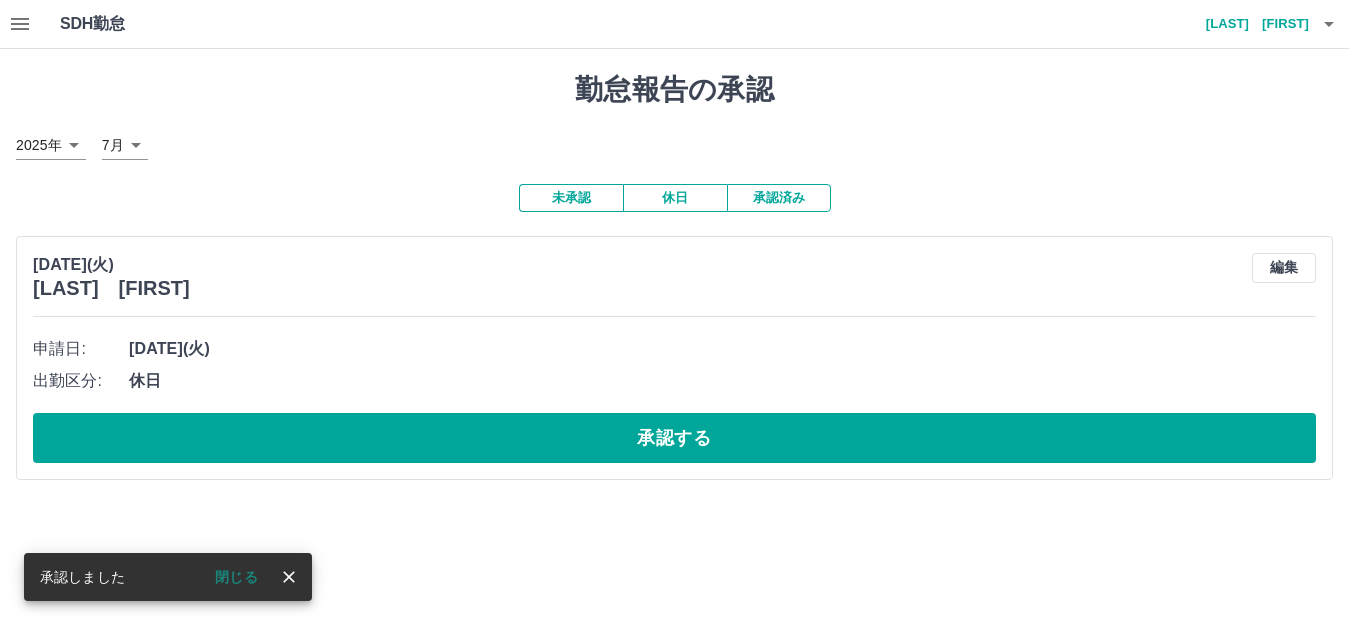 scroll, scrollTop: 0, scrollLeft: 0, axis: both 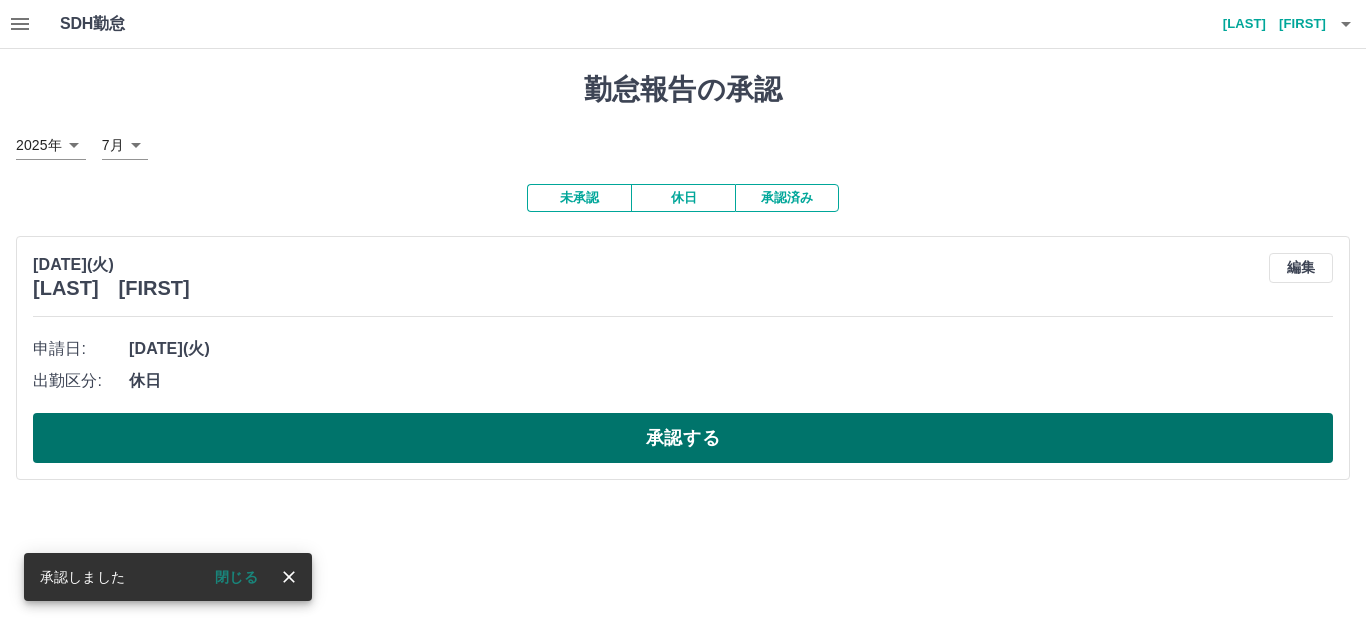 click on "承認する" at bounding box center (683, 438) 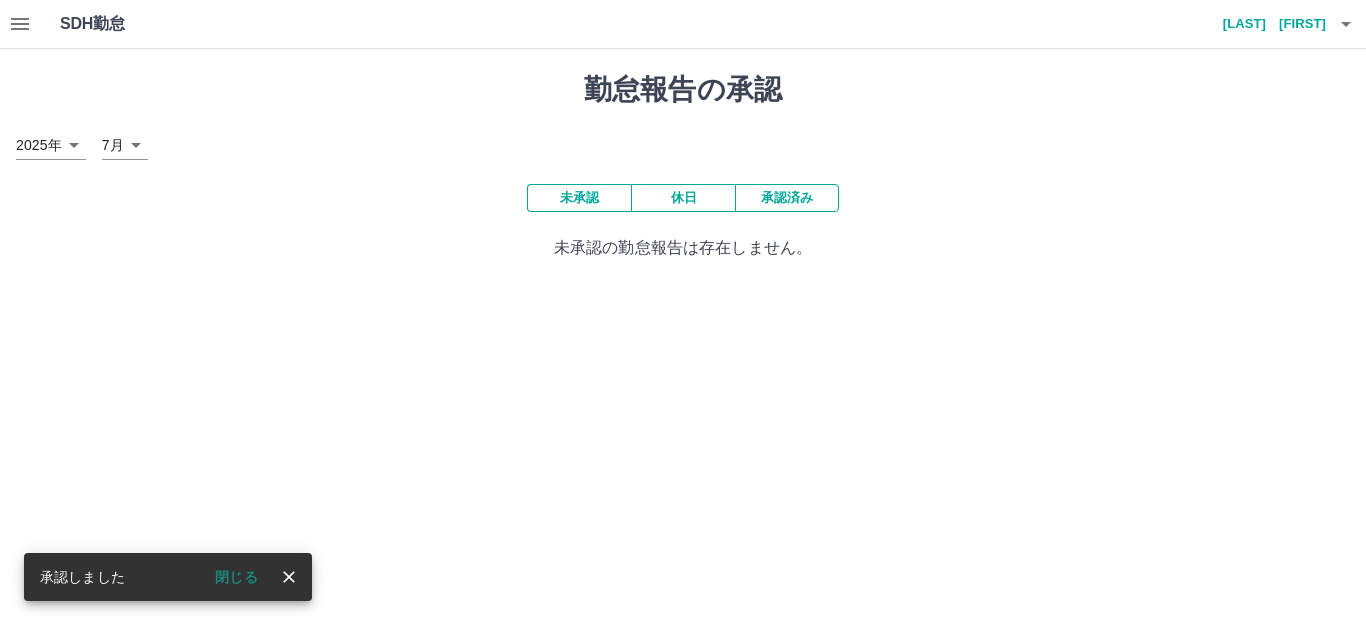 click on "承認済み" at bounding box center [787, 198] 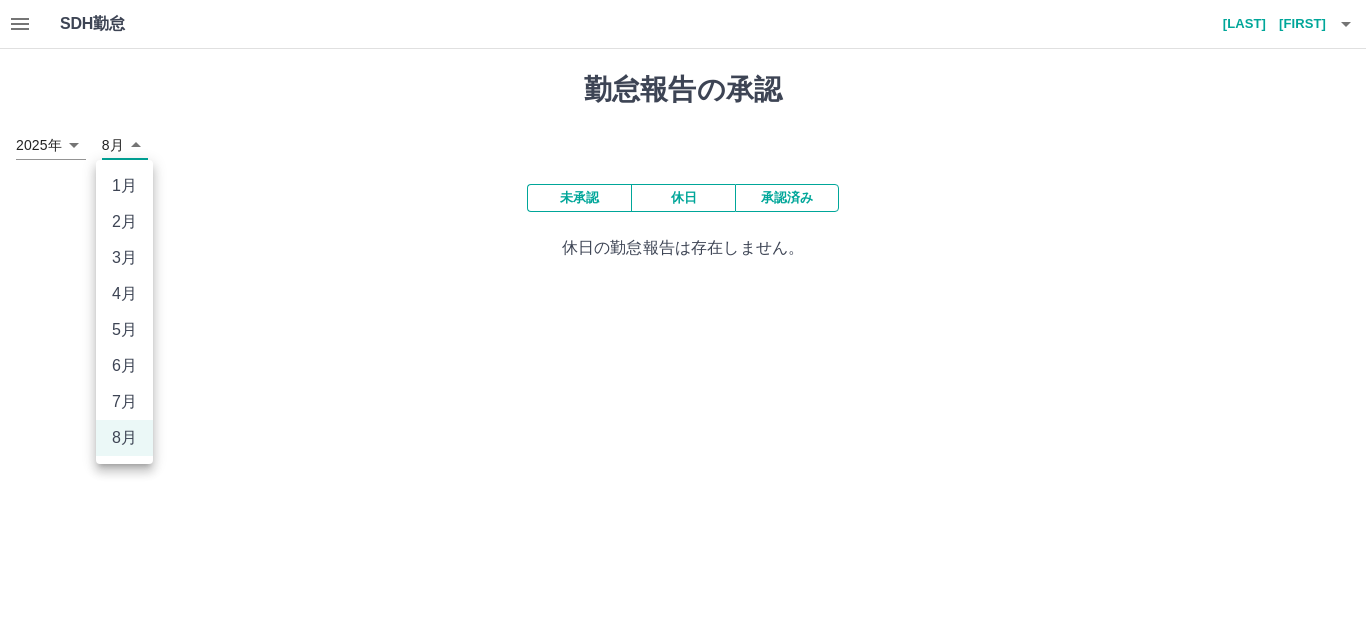 click on "SDH勤怠 [LAST]　[FIRST] 勤怠報告の承認 2025年 **** 8月 * 未承認 休日 承認済み 休日の勤怠報告は存在しません。 SDH勤怠 1月 2月 3月 4月 5月 6月 7月 8月" at bounding box center (683, 142) 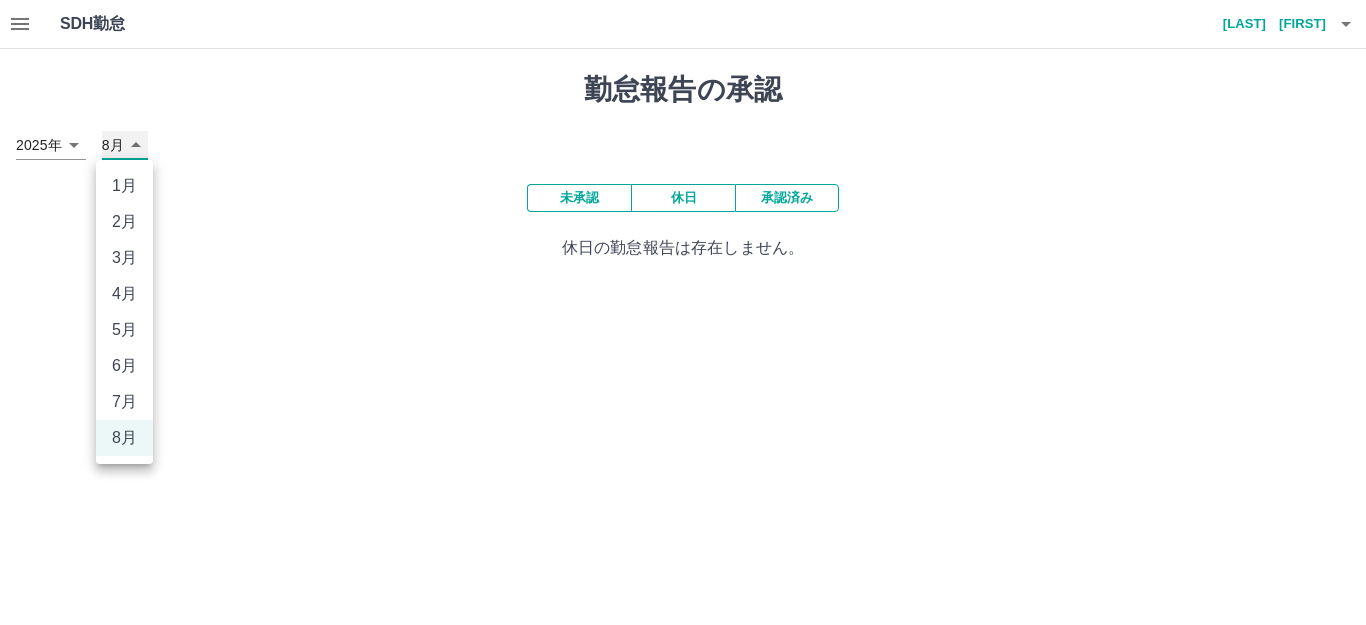 type on "*" 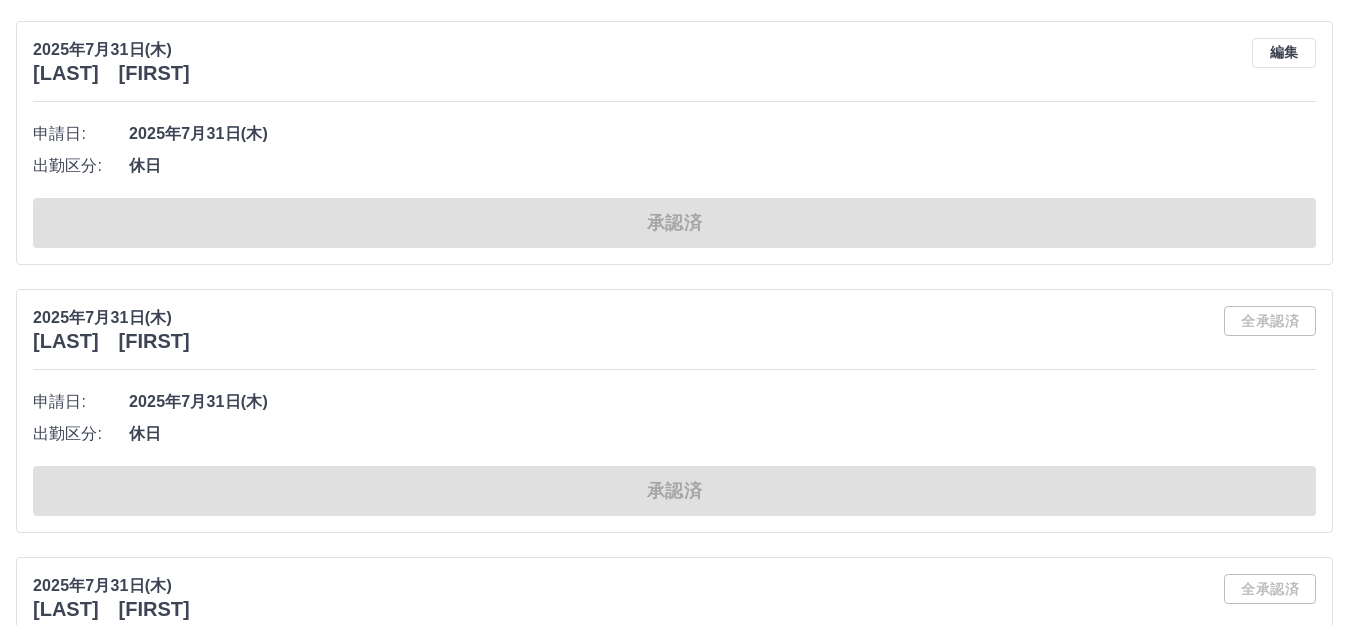 scroll, scrollTop: 0, scrollLeft: 0, axis: both 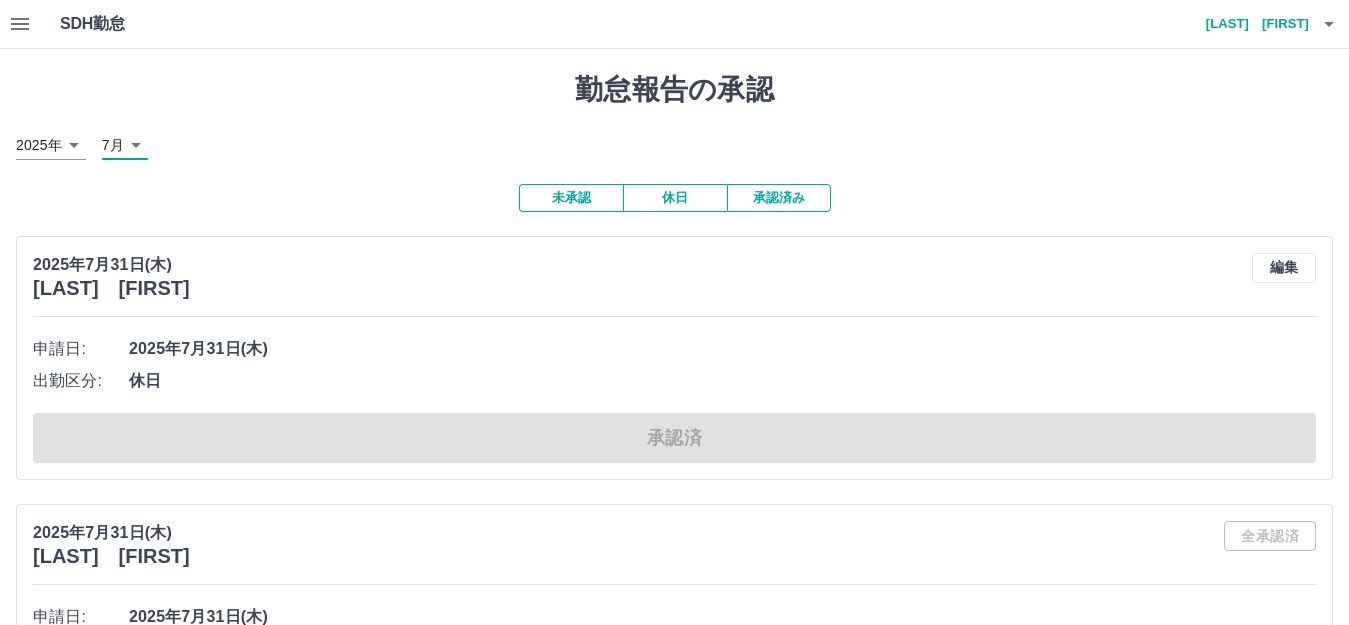 click 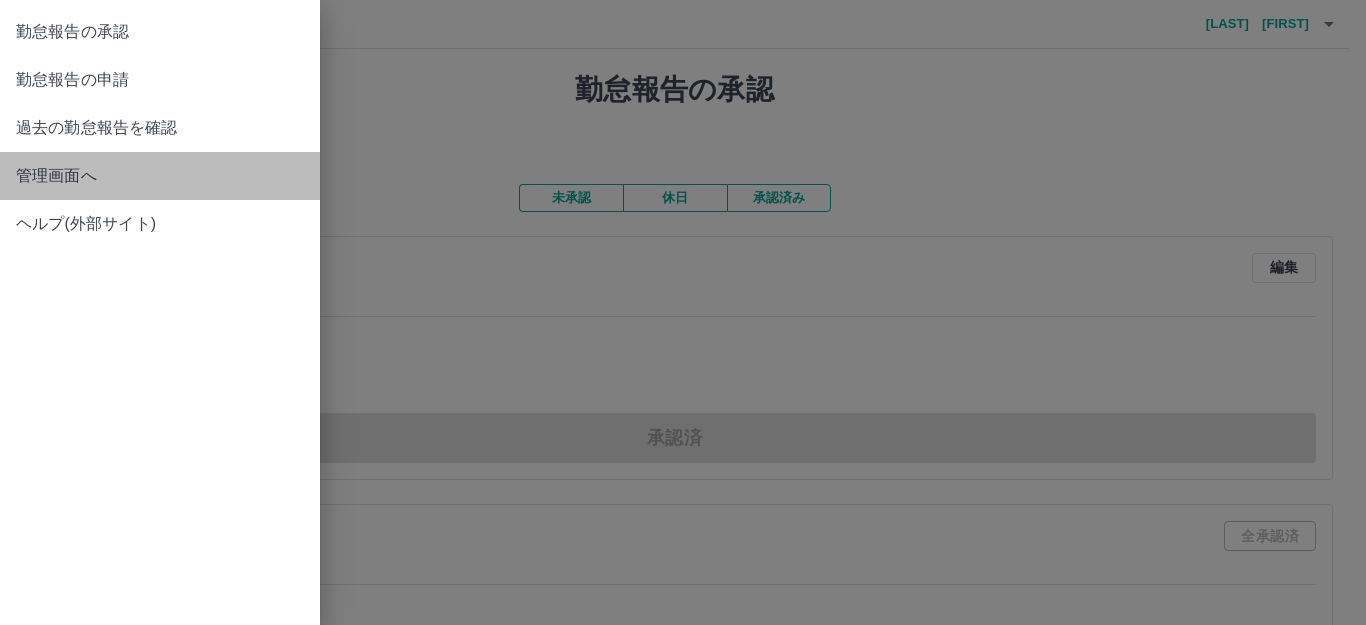 click on "管理画面へ" at bounding box center (160, 176) 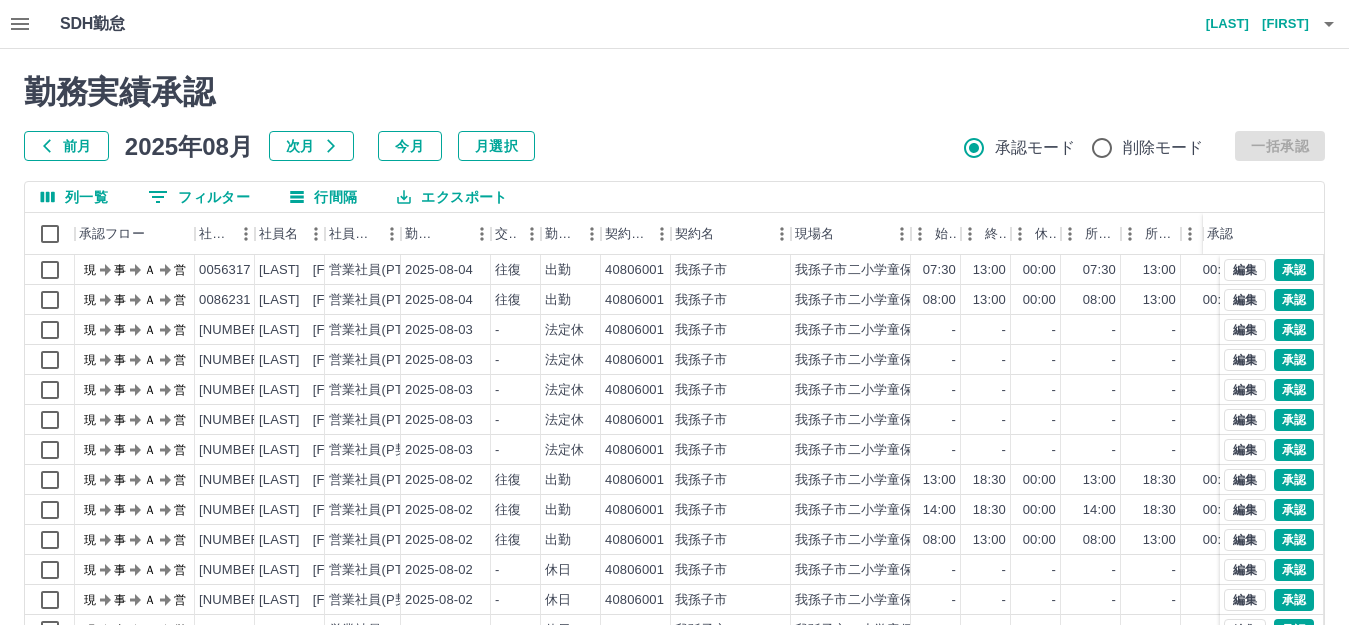click on "勤務実績承認 前月 2025年08月 次月 今月 月選択 承認モード 削除モード 一括承認" at bounding box center (674, 117) 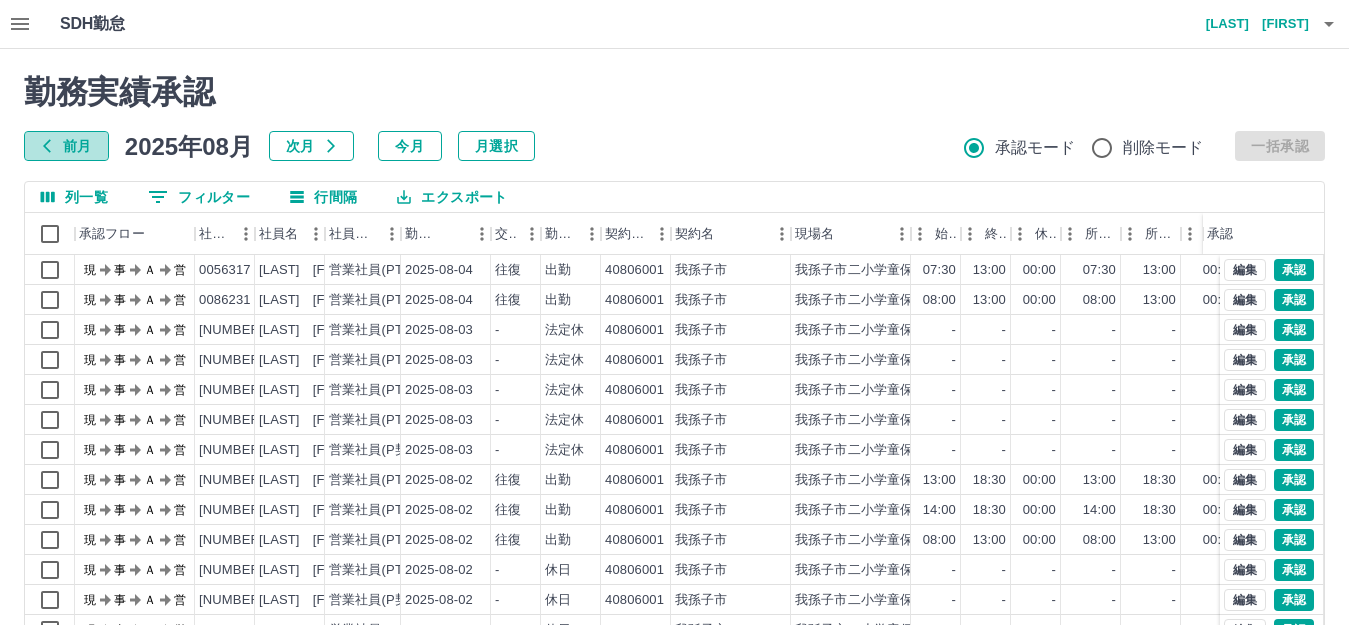 click on "前月" at bounding box center [66, 146] 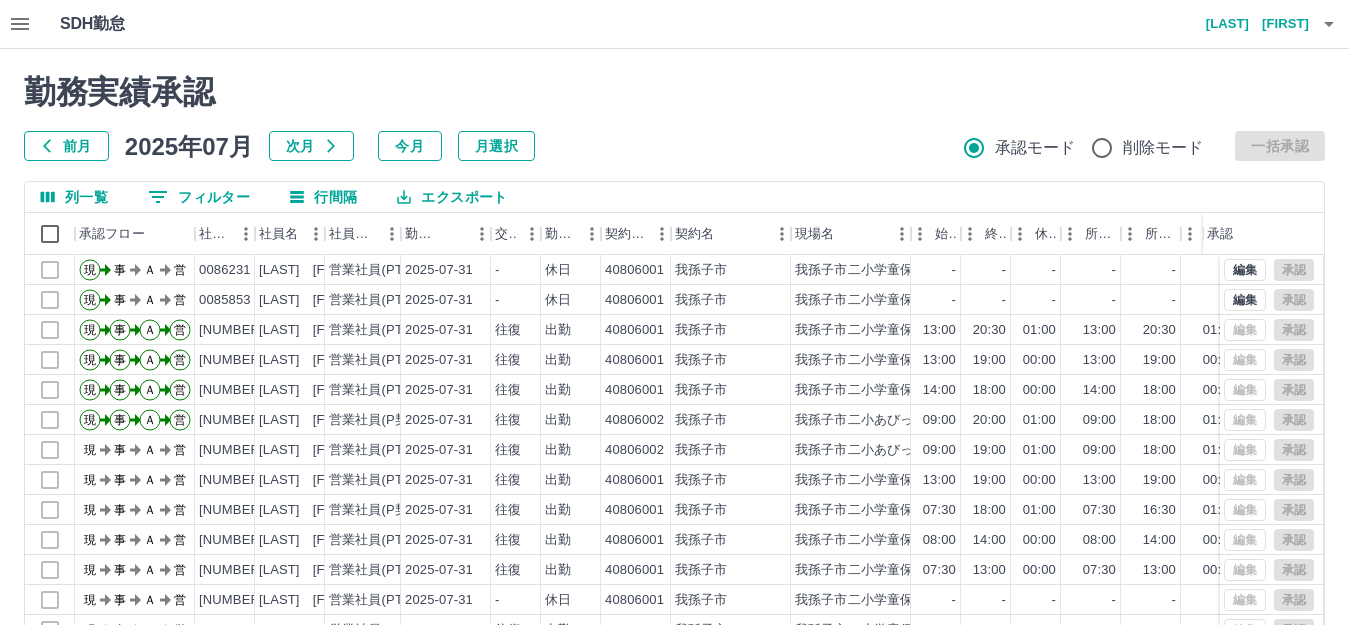 scroll, scrollTop: 220, scrollLeft: 0, axis: vertical 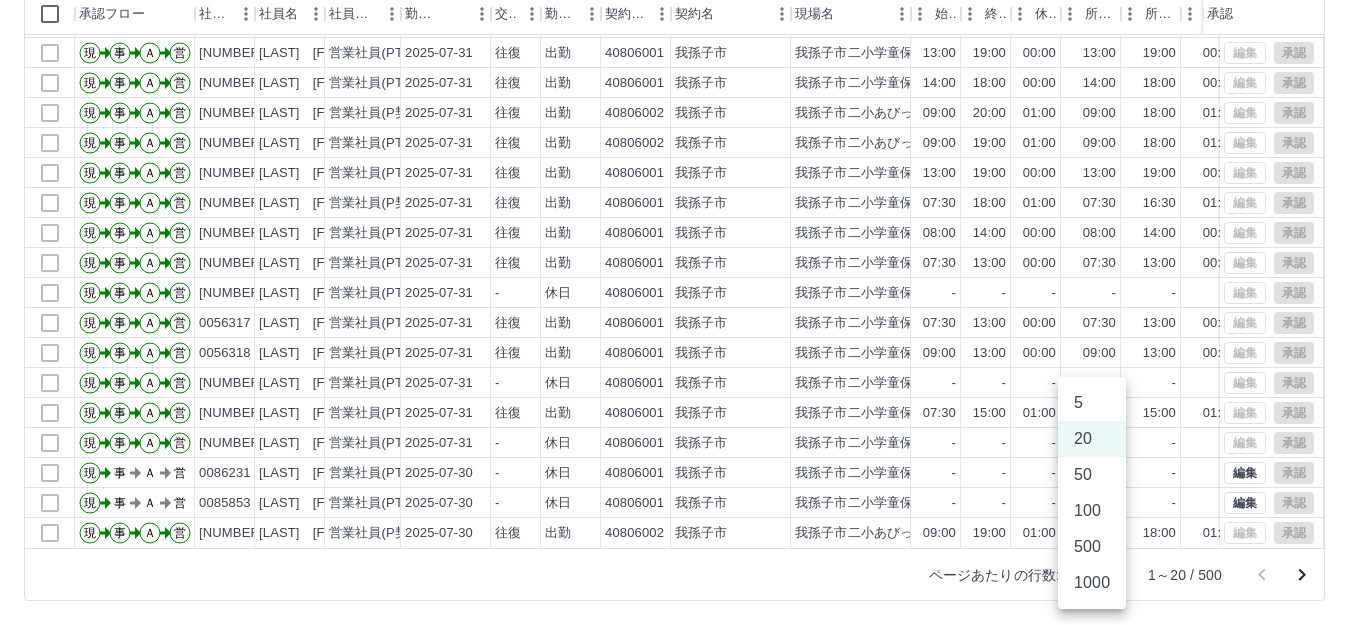 click on "SDH勤怠 [LAST]　[FIRST] 勤務実績承認 前月 2025年07月 次月 今月 月選択 承認モード 削除モード 一括承認 列一覧 0 フィルター 行間隔 エクスポート 承認フロー 社員番号 社員名 社員区分 勤務日 交通費 勤務区分 契約コード 契約名 現場名 始業 終業 休憩 所定開始 所定終業 所定休憩 拘束 勤務 遅刻等 コメント ステータス 承認 現 事 Ａ 営 0085853 [LAST]　[FIRST] 営業社員(PT契約) 2025-07-31  -  休日 40806001 [CITY] [CITY]二小学童保育室 - - - - - - 00:00 00:00 00:00 事務担当者承認待 現 事 Ａ 営 0054842 [LAST]　[FIRST] 営業社員(PT契約) 2025-07-31 往復 出勤 40806001 [CITY] [CITY]二小学童保育室 13:00 20:30 01:00 13:00 20:30 01:00 07:30 06:30 00:00 全承認済 現 事 Ａ 営 0103108 [LAST]　[FIRST] 営業社員(PT契約) 2025-07-31 往復 出勤 40806001 [CITY] [CITY]二小学童保育室 13:00 19:00 00:00 13:00 19:00 00:00 -" at bounding box center [683, 202] 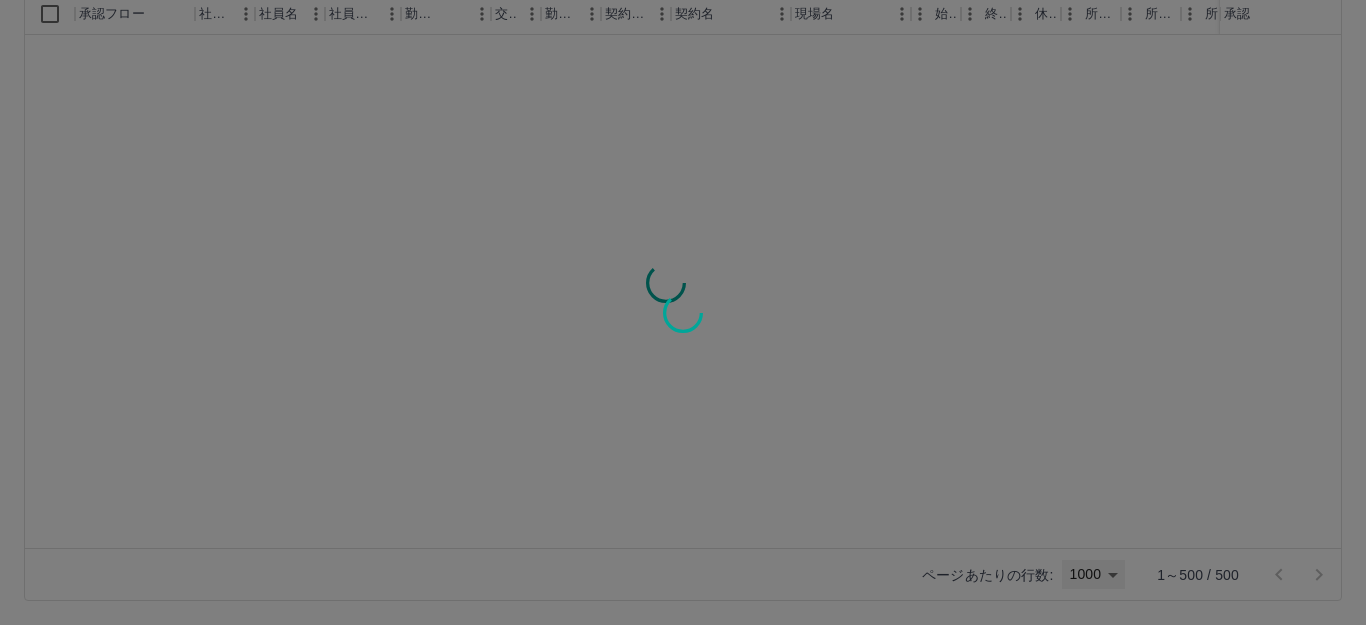 type on "****" 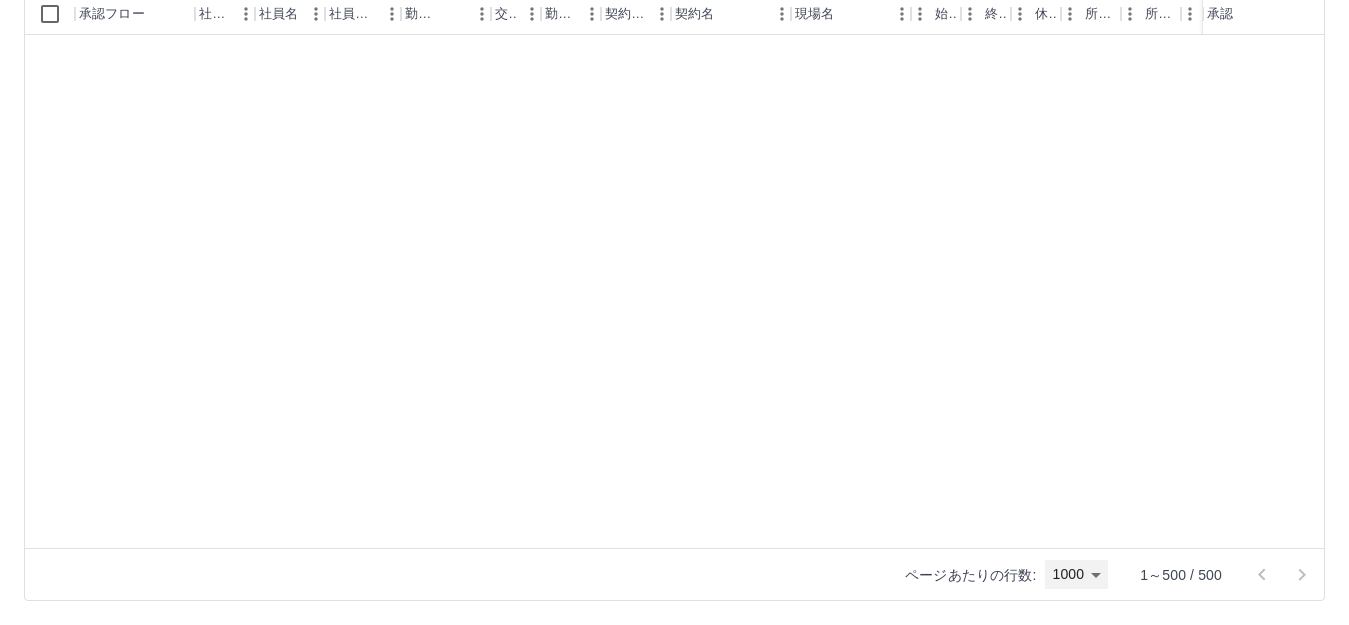 scroll, scrollTop: 1100, scrollLeft: 0, axis: vertical 